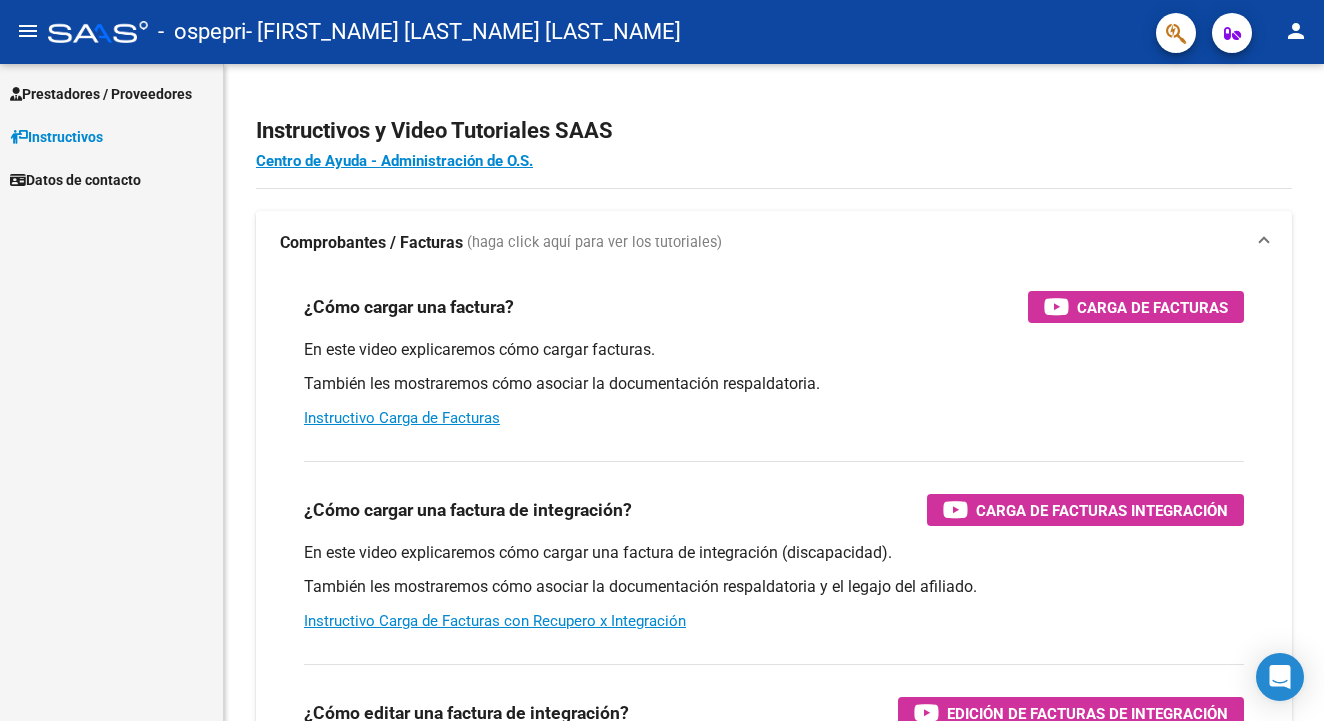 scroll, scrollTop: 0, scrollLeft: 0, axis: both 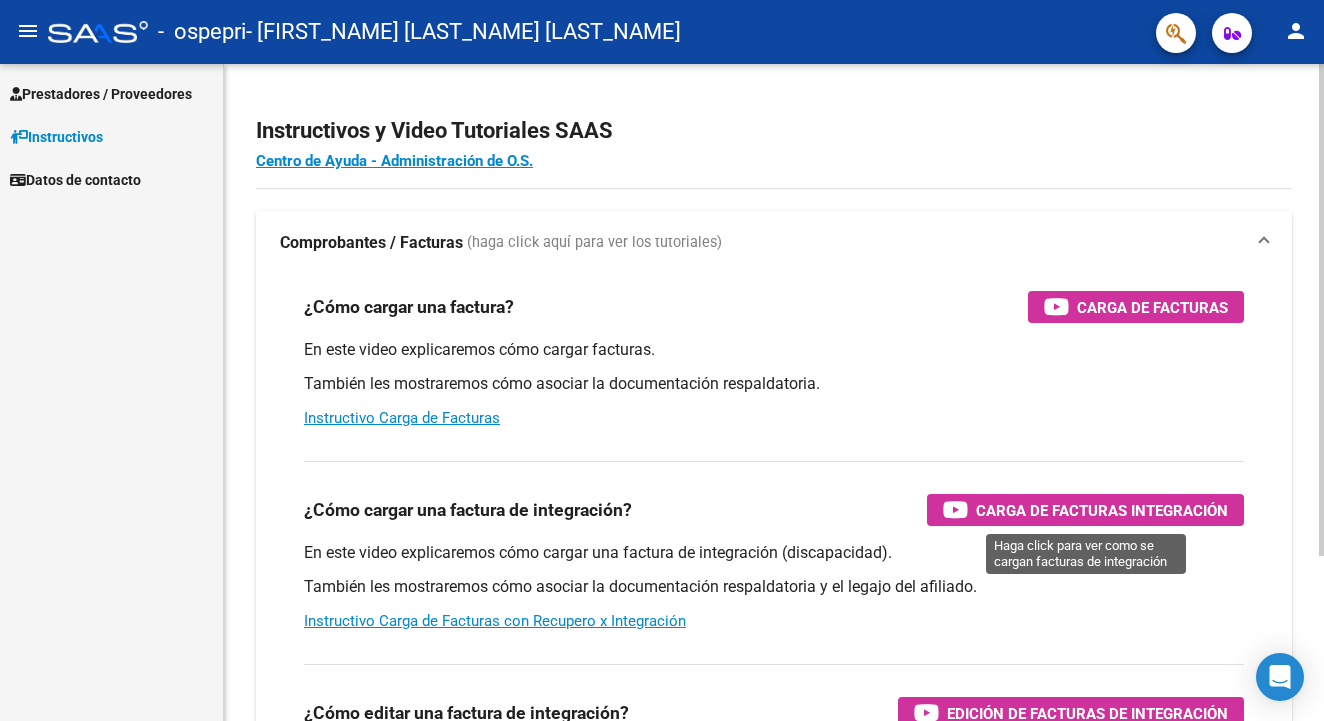 click on "Carga de Facturas Integración" at bounding box center [1102, 510] 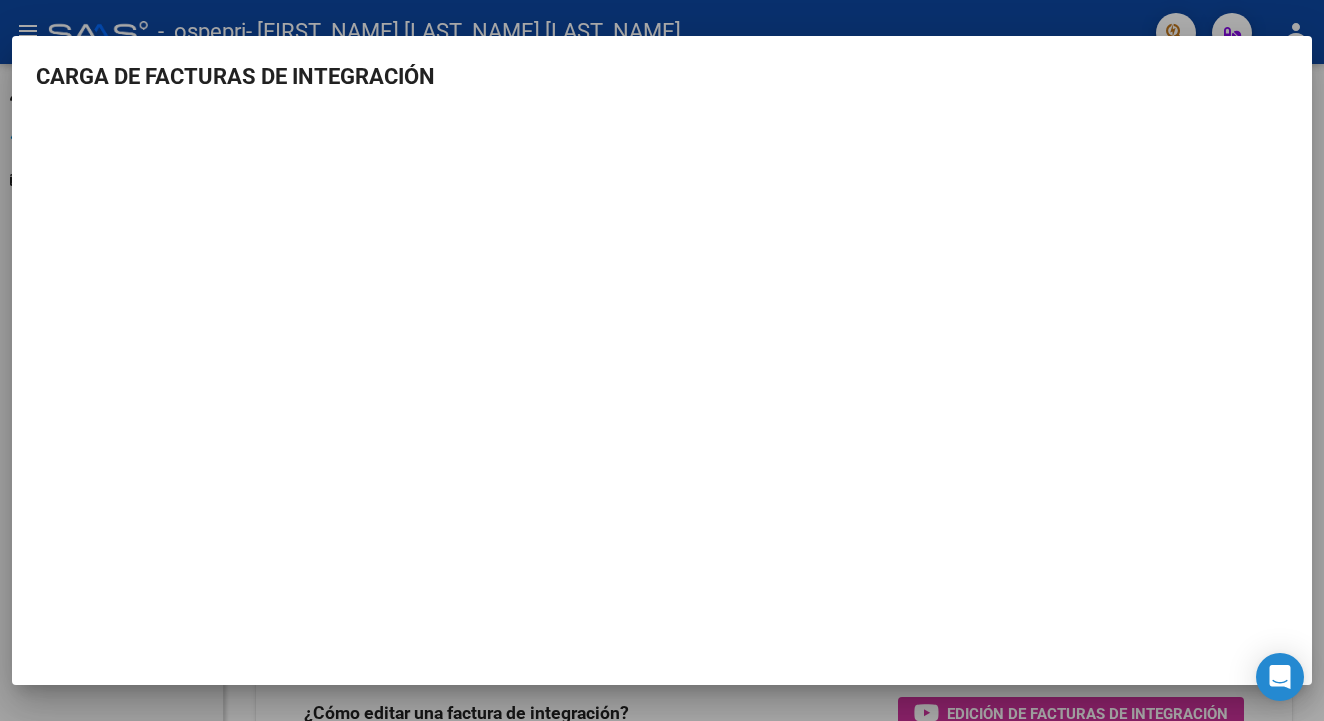 click at bounding box center (662, 360) 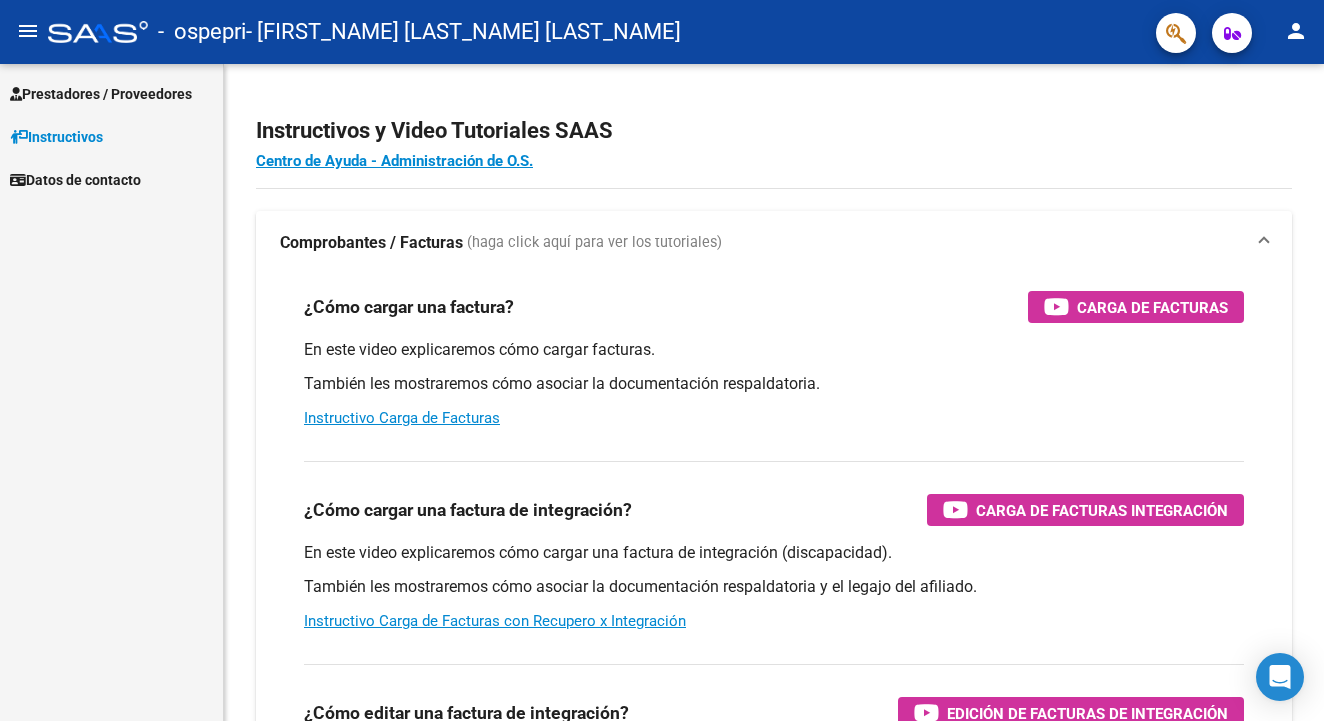 click on "Prestadores / Proveedores" at bounding box center [101, 94] 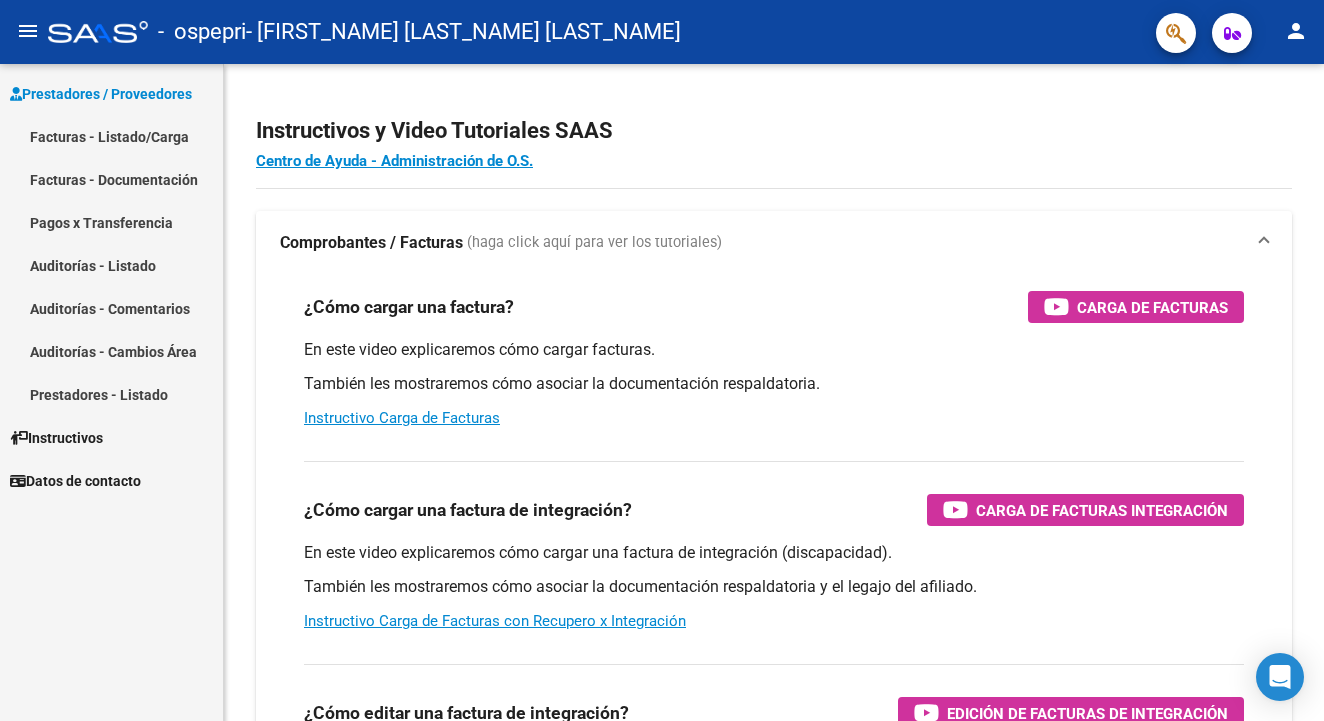 click on "Facturas - Documentación" at bounding box center (111, 179) 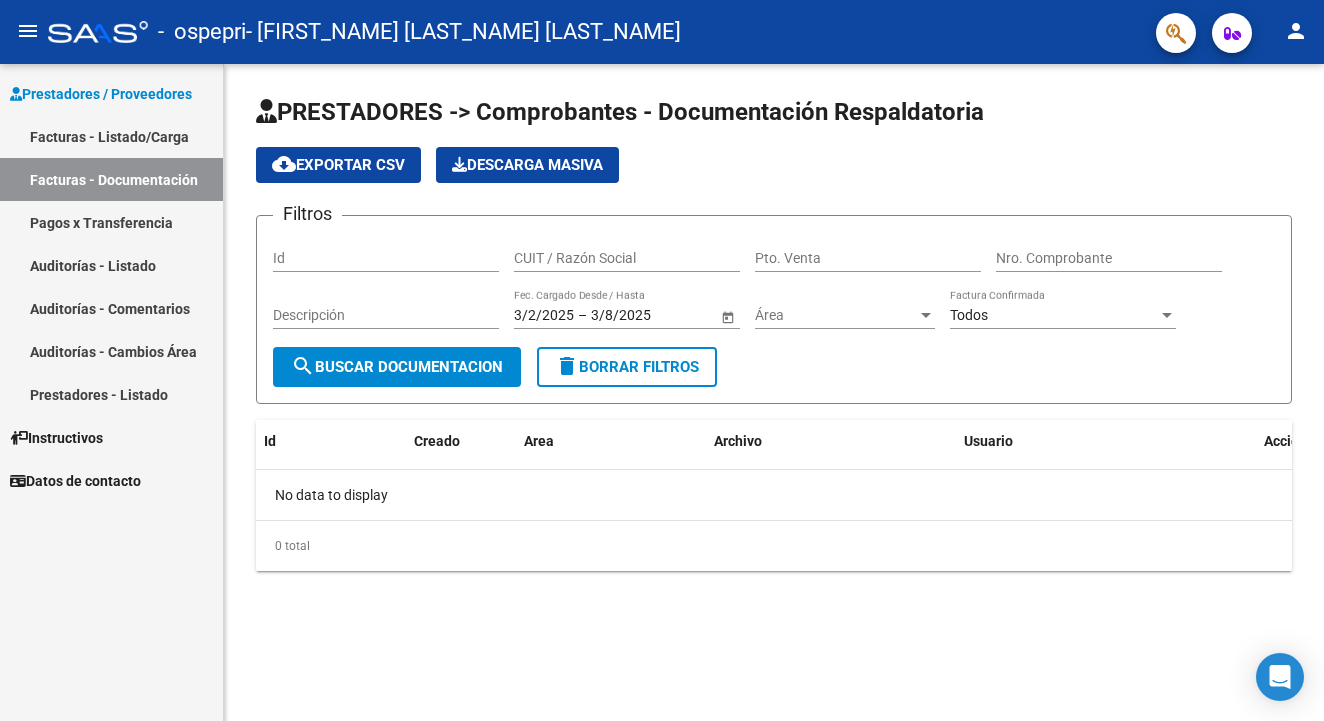 click on "Facturas - Listado/Carga" at bounding box center [111, 136] 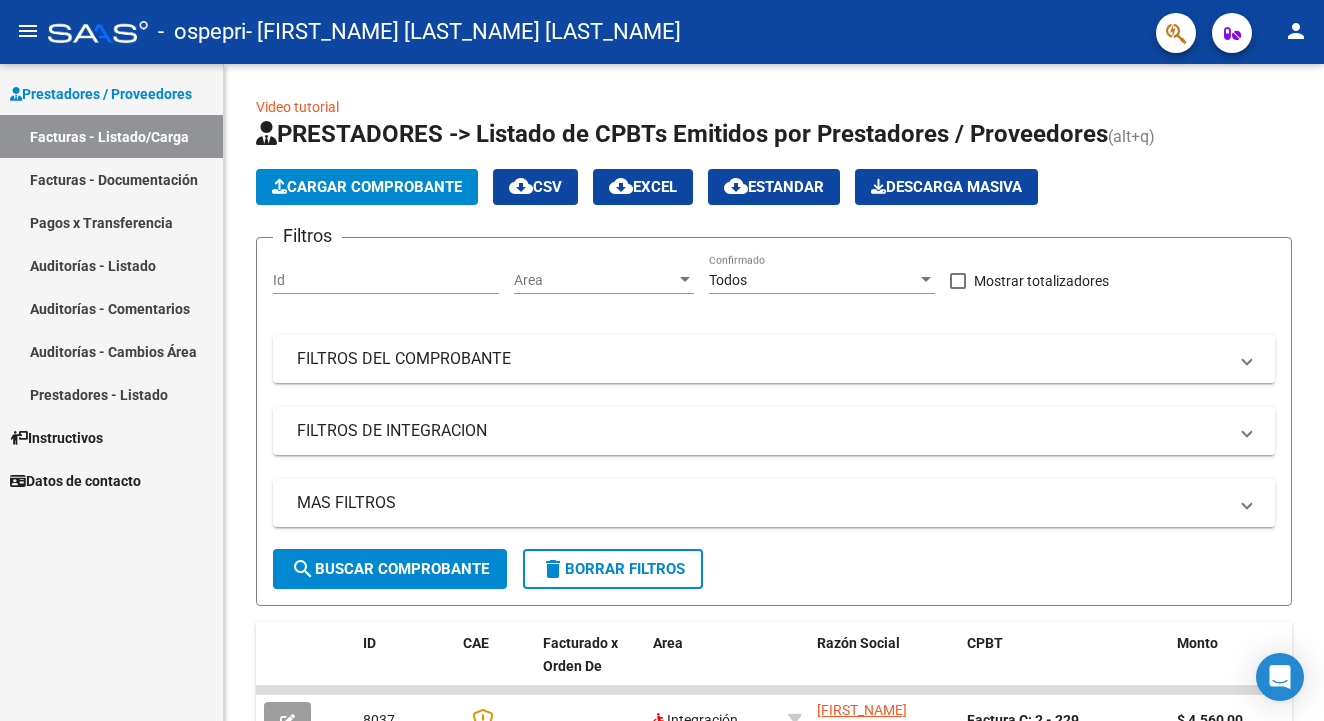 click on "Prestadores / Proveedores Facturas - Listado/Carga Facturas - Documentación Pagos x Transferencia Auditorías - Listado Auditorías - Comentarios Auditorías - Cambios Área Prestadores - Listado    Instructivos    Datos de contacto" at bounding box center (111, 392) 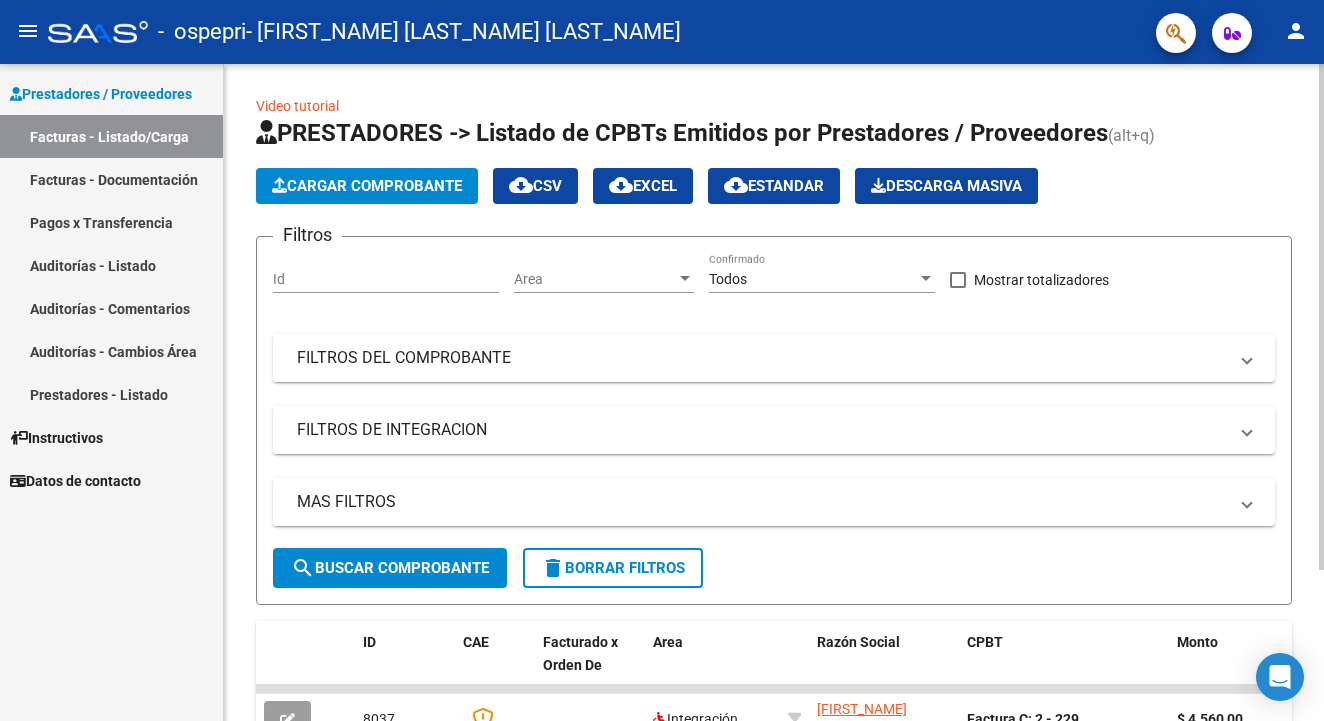 scroll, scrollTop: 0, scrollLeft: 0, axis: both 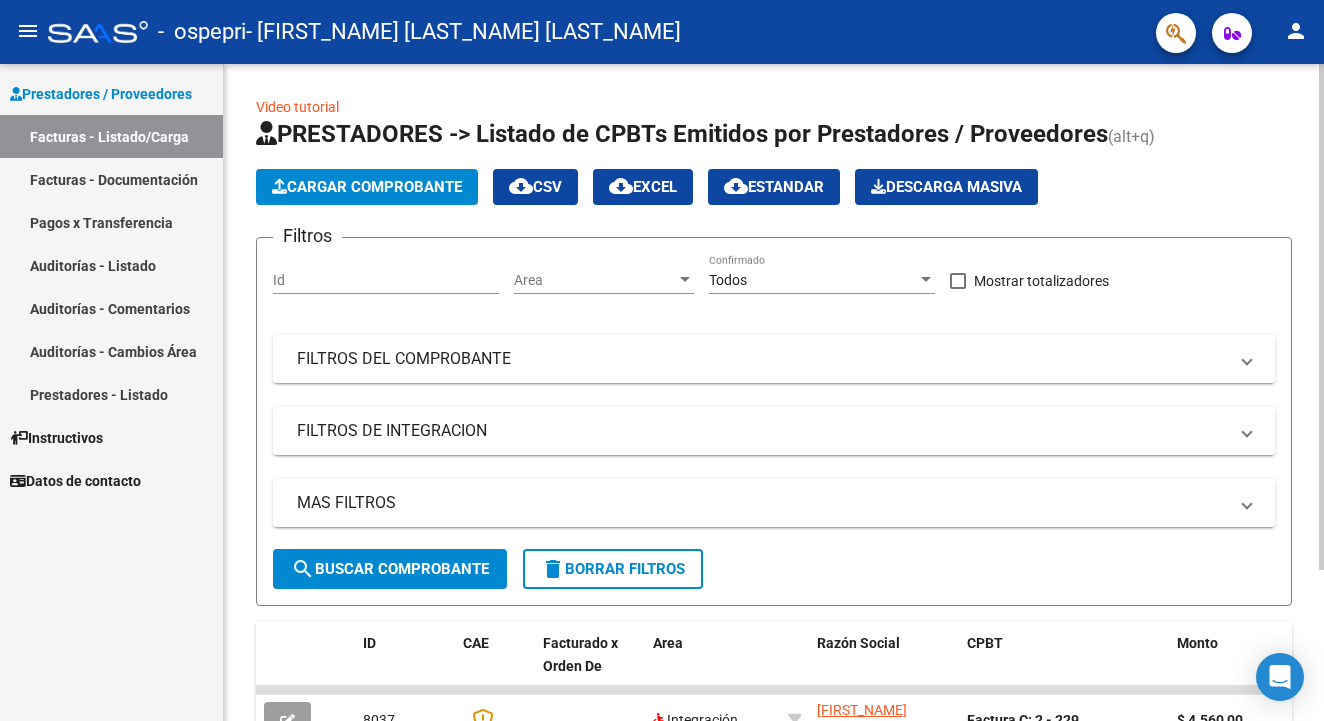 click on "Video tutorial   PRESTADORES -> Listado de CPBTs Emitidos por Prestadores / Proveedores (alt+q)   Cargar Comprobante
cloud_download  CSV  cloud_download  EXCEL  cloud_download  Estandar   Descarga Masiva
Filtros Id Area Area Todos Confirmado   Mostrar totalizadores   FILTROS DEL COMPROBANTE  Comprobante Tipo Comprobante Tipo Start date – End date Fec. Comprobante Desde / Hasta Días Emisión Desde(cant. días) Días Emisión Hasta(cant. días) CUIT / Razón Social Pto. Venta Nro. Comprobante Código SSS CAE Válido CAE Válido Todos Cargado Módulo Hosp. Todos Tiene facturacion Apócrifa Hospital Refes  FILTROS DE INTEGRACION  Período De Prestación Campos del Archivo de Rendición Devuelto x SSS (dr_envio) Todos Rendido x SSS (dr_envio) Tipo de Registro Tipo de Registro Período Presentación Período Presentación Campos del Legajo Asociado (preaprobación) Afiliado Legajo (cuil/nombre) Todos Solo facturas preaprobadas  MAS FILTROS  Todos Con Doc. Respaldatoria Todos Con Trazabilidad Todos – –" 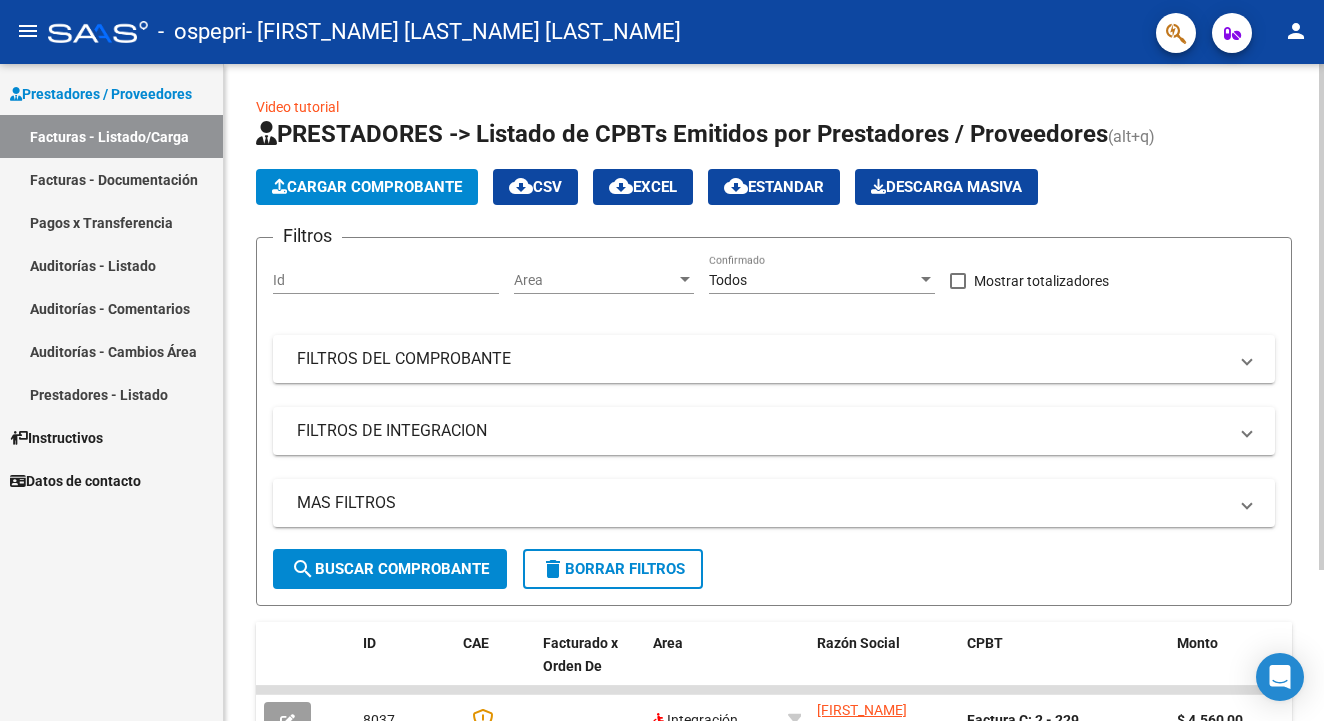 click on "Area Area" 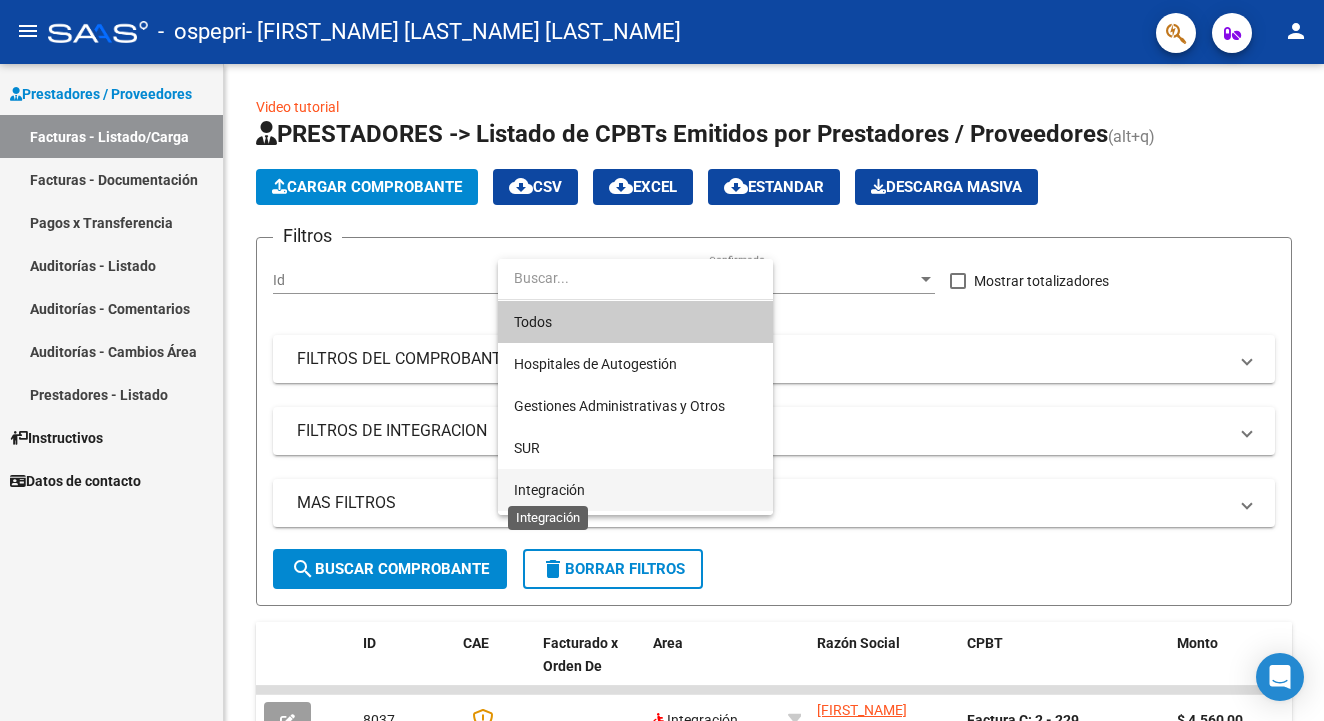 click on "Integración" at bounding box center [549, 490] 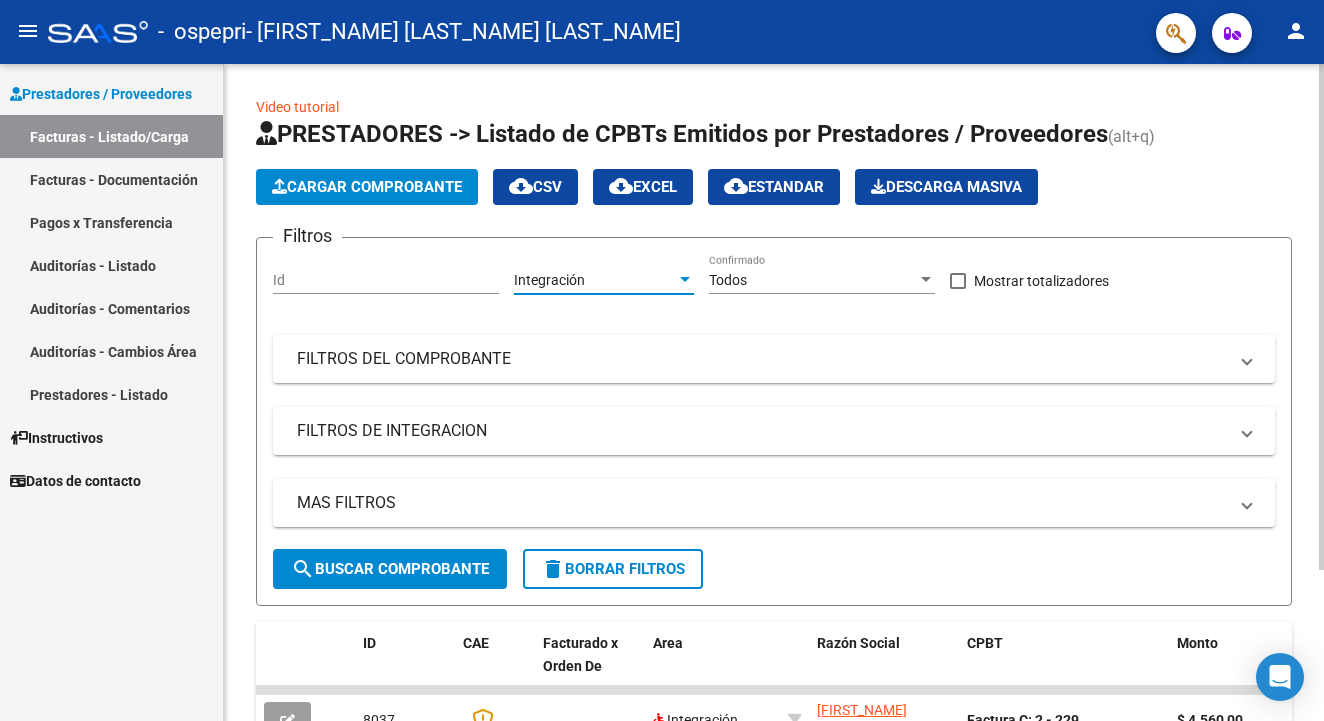 click on "Todos" at bounding box center (728, 280) 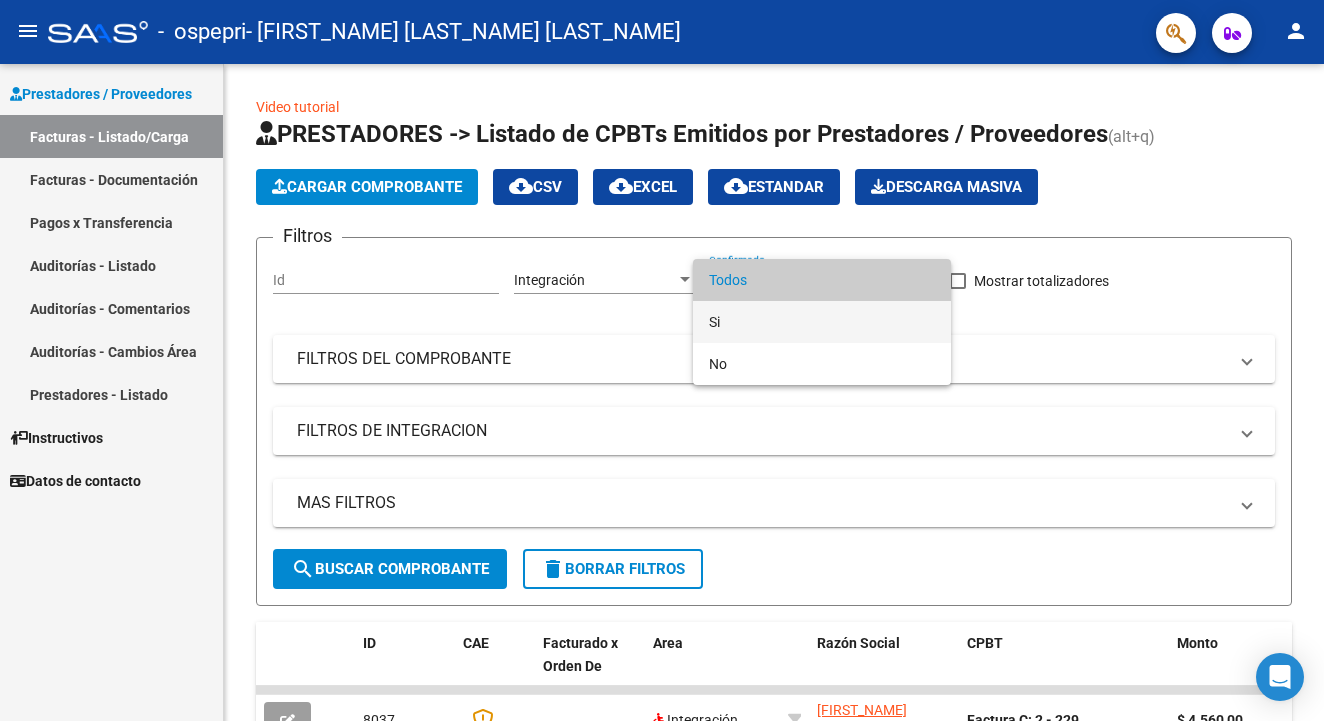 click on "Si" at bounding box center (822, 322) 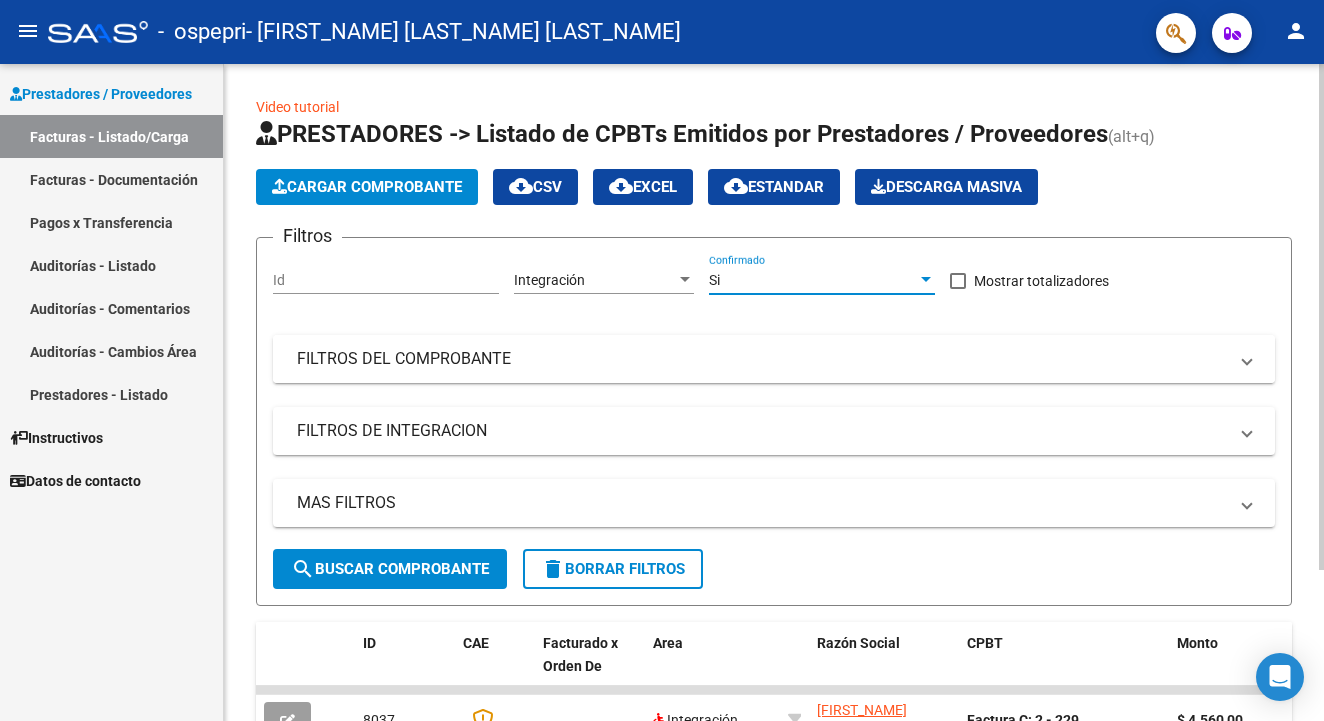 click on "FILTROS DEL COMPROBANTE" at bounding box center (762, 359) 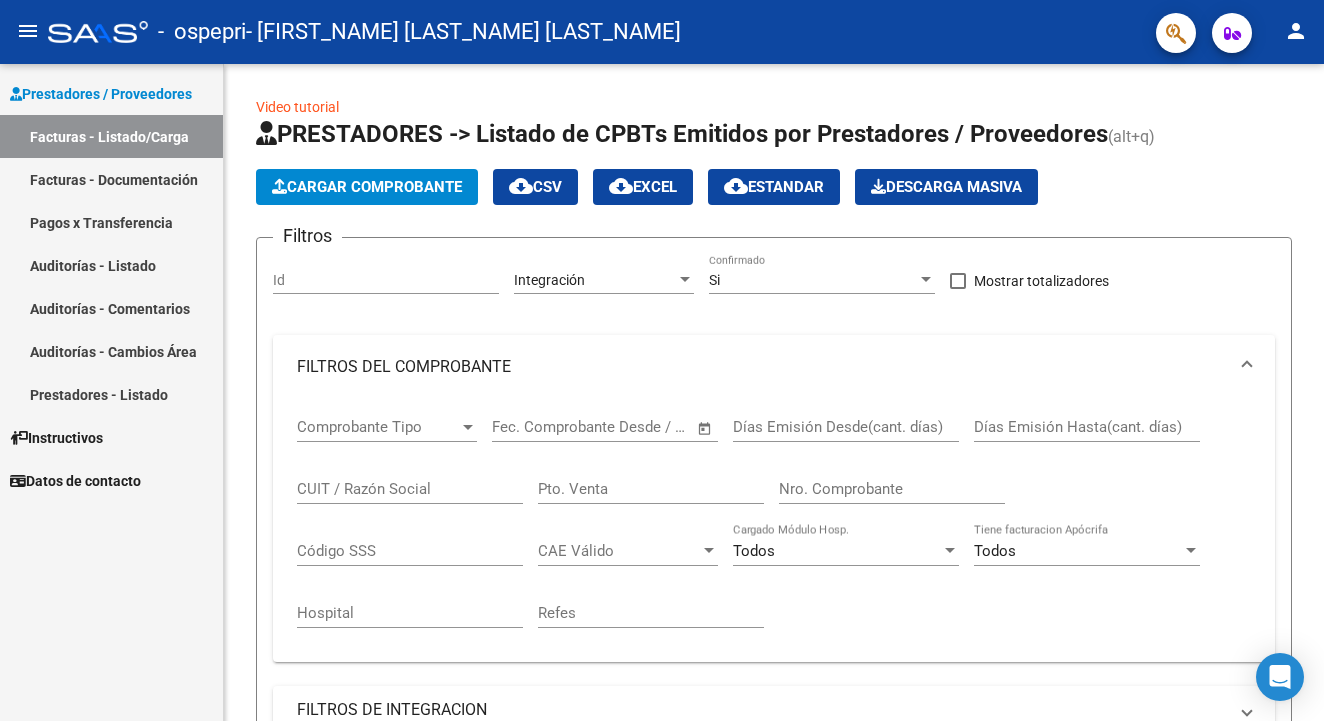 click on "Instructivos" at bounding box center (56, 438) 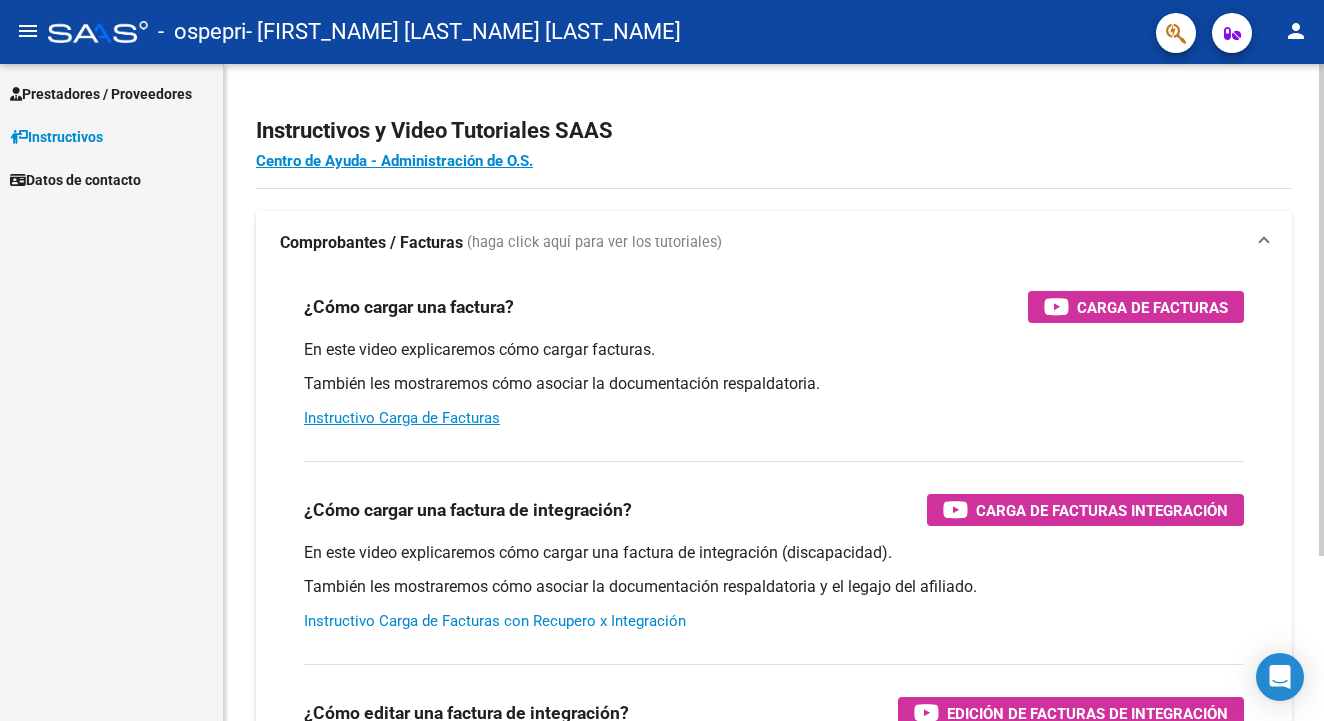 click on "Instructivo Carga de Facturas con Recupero x Integración" at bounding box center [495, 621] 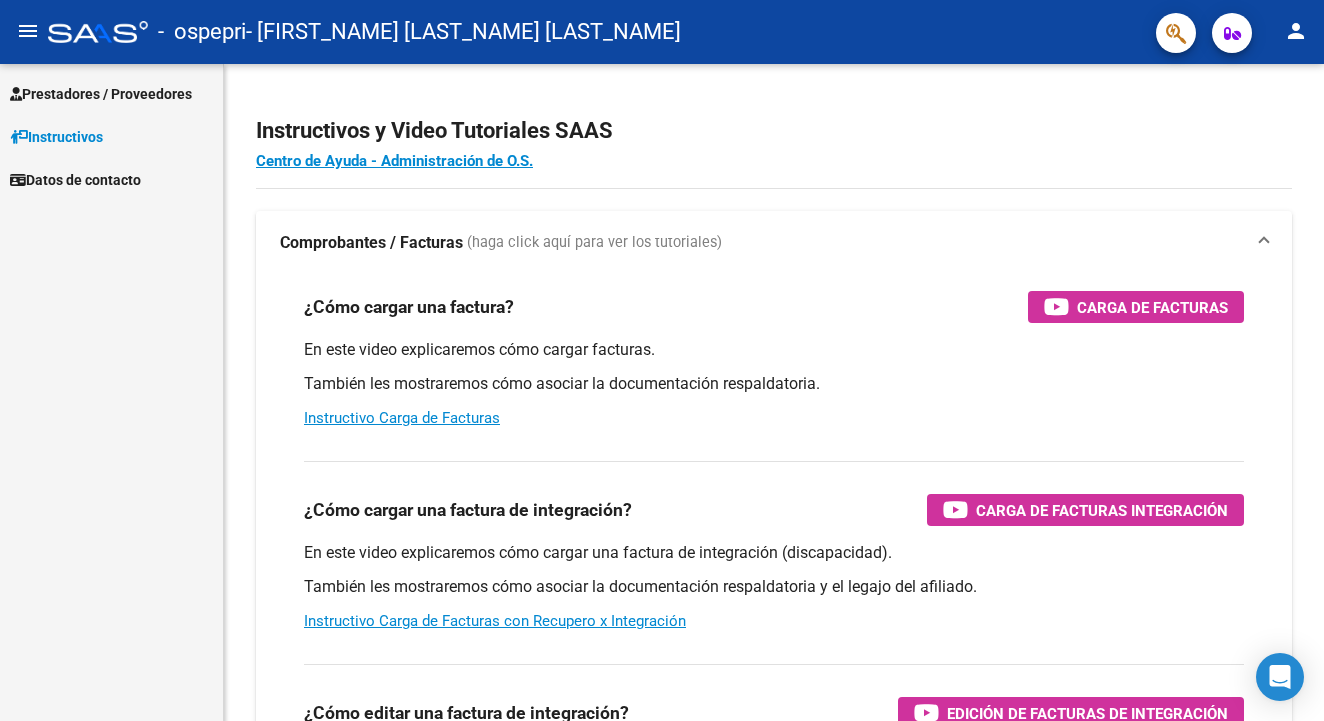 click on "Prestadores / Proveedores" at bounding box center [101, 94] 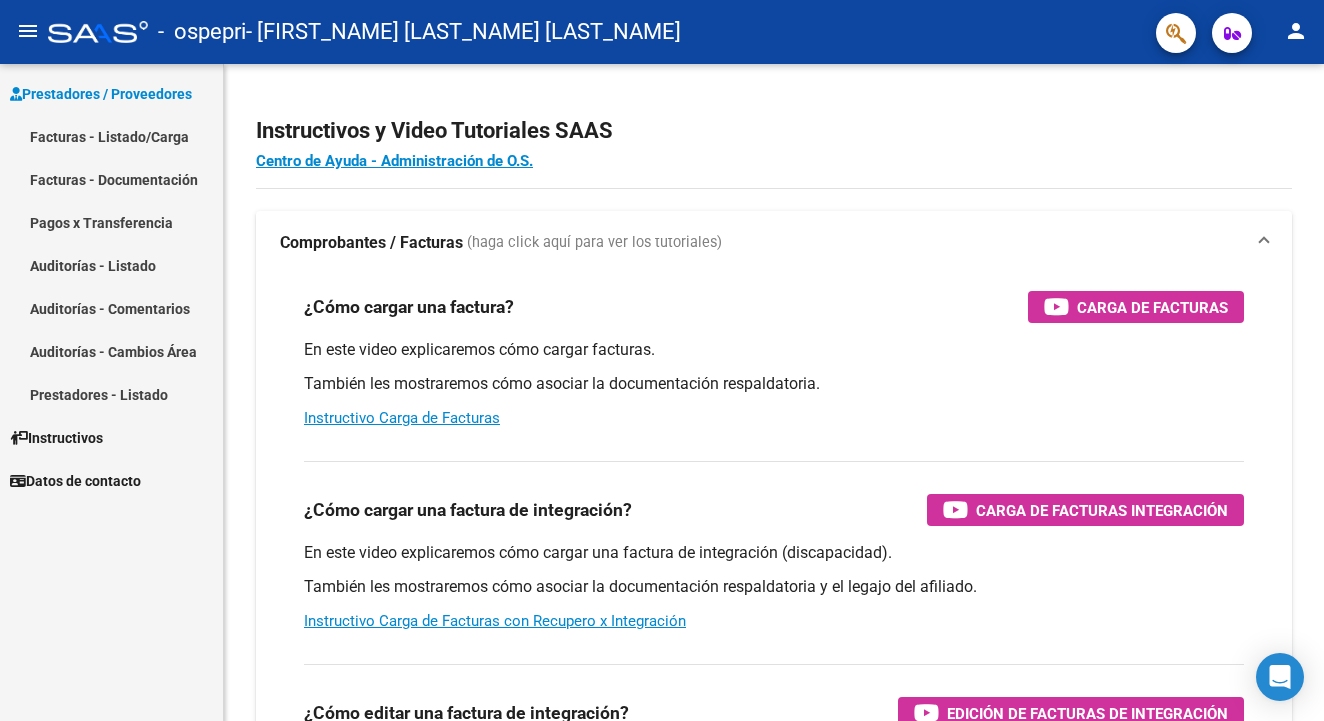 click on "Facturas - Listado/Carga" at bounding box center [111, 136] 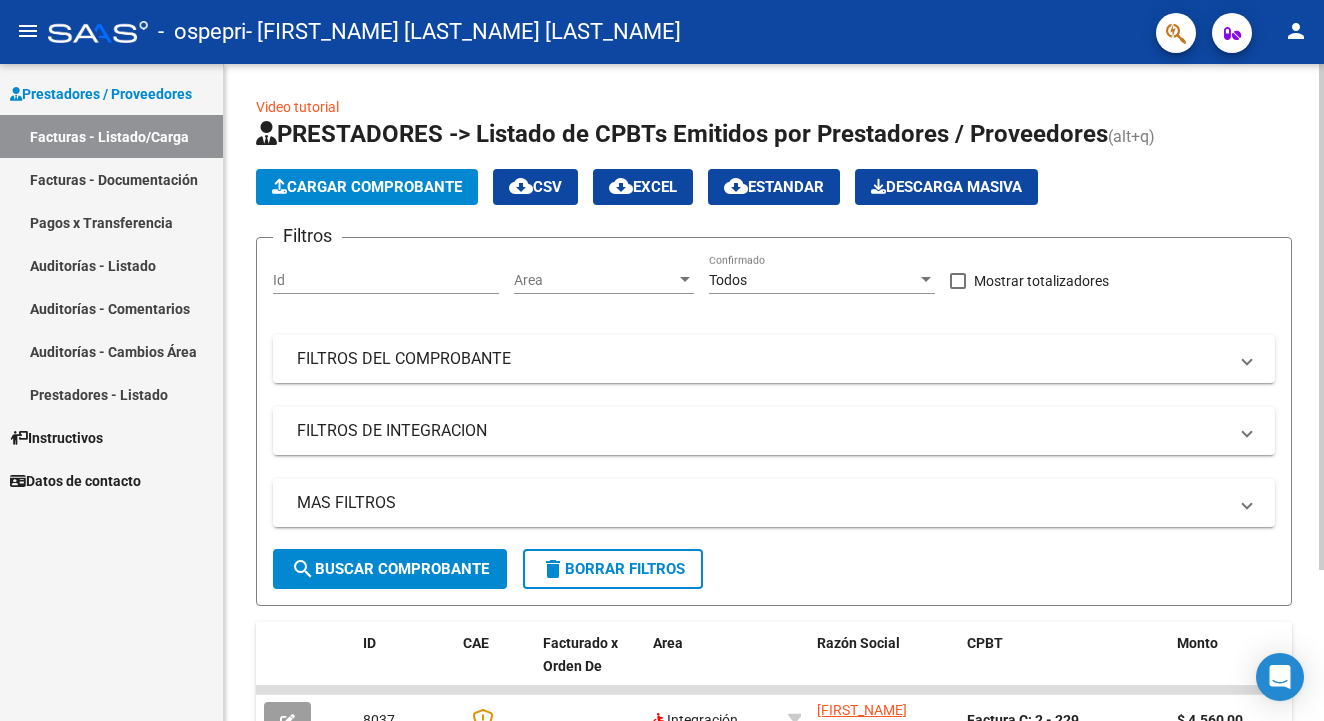 click on "Cargar Comprobante" 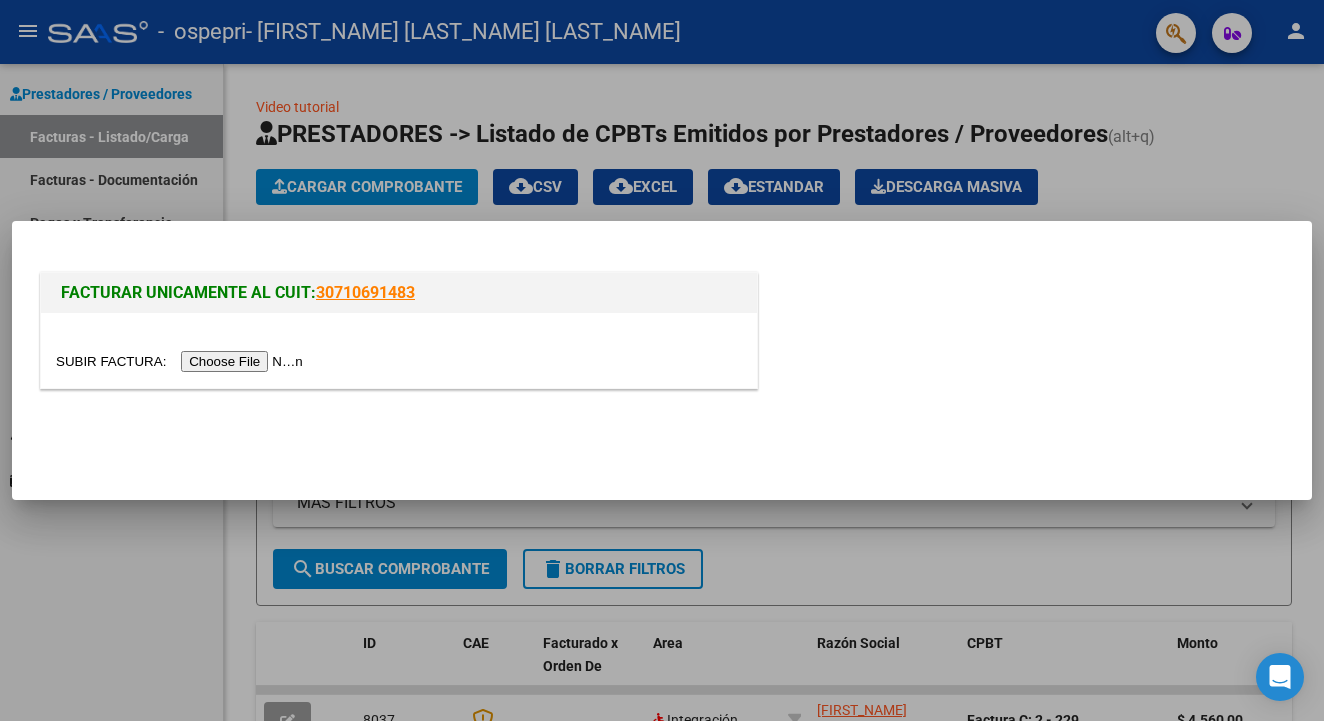 click at bounding box center (182, 361) 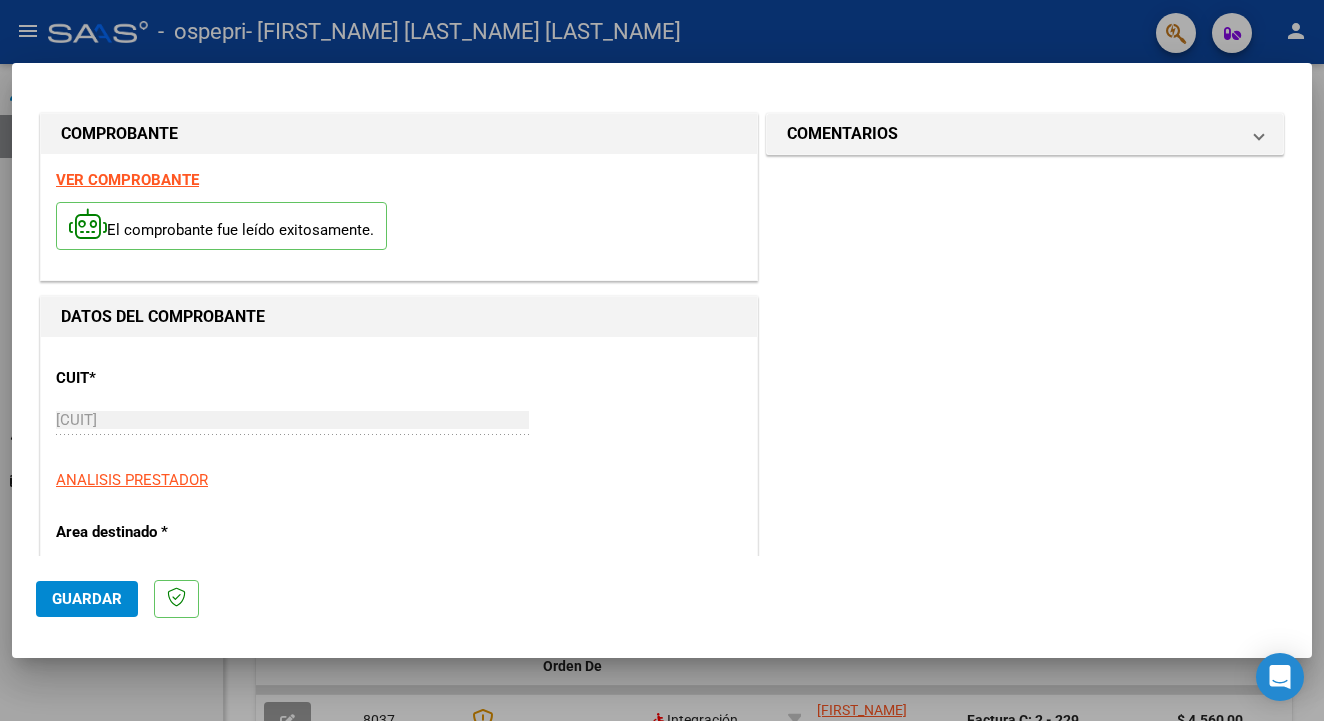click on "Guardar" 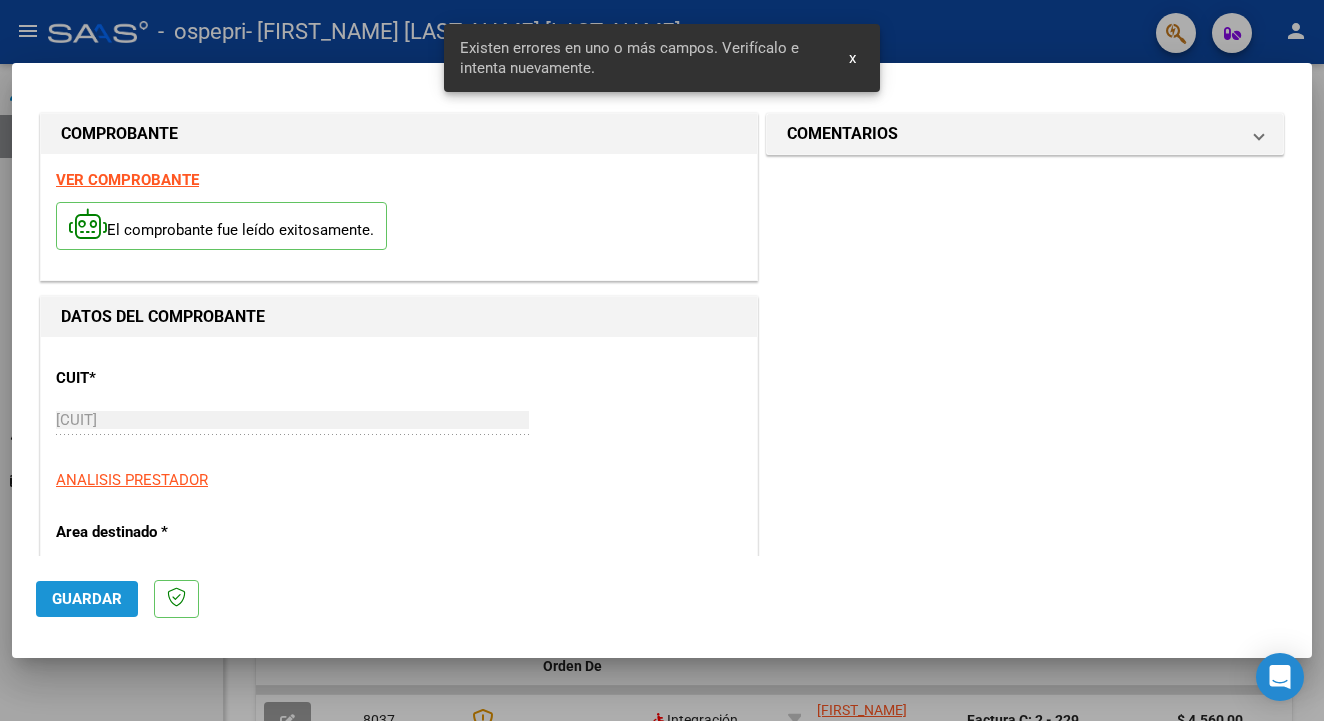 scroll, scrollTop: 421, scrollLeft: 0, axis: vertical 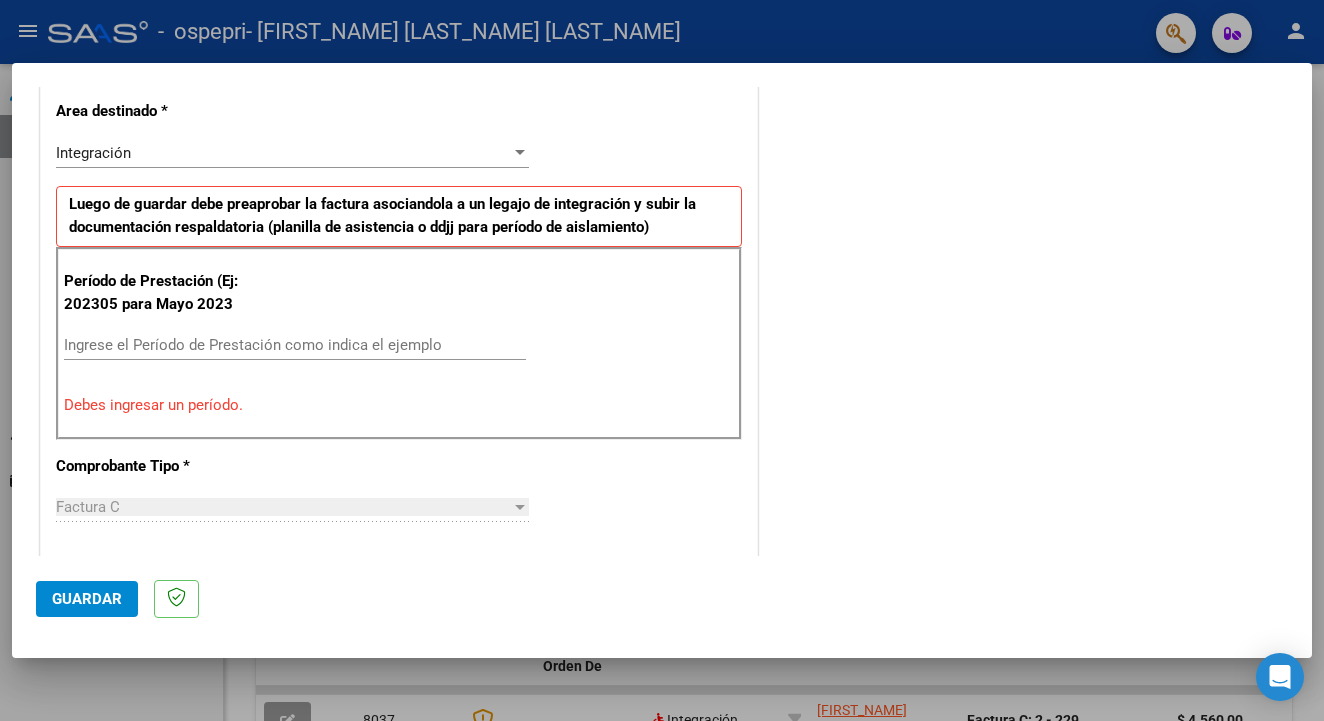 click on "Ingrese el Período de Prestación como indica el ejemplo" at bounding box center (295, 345) 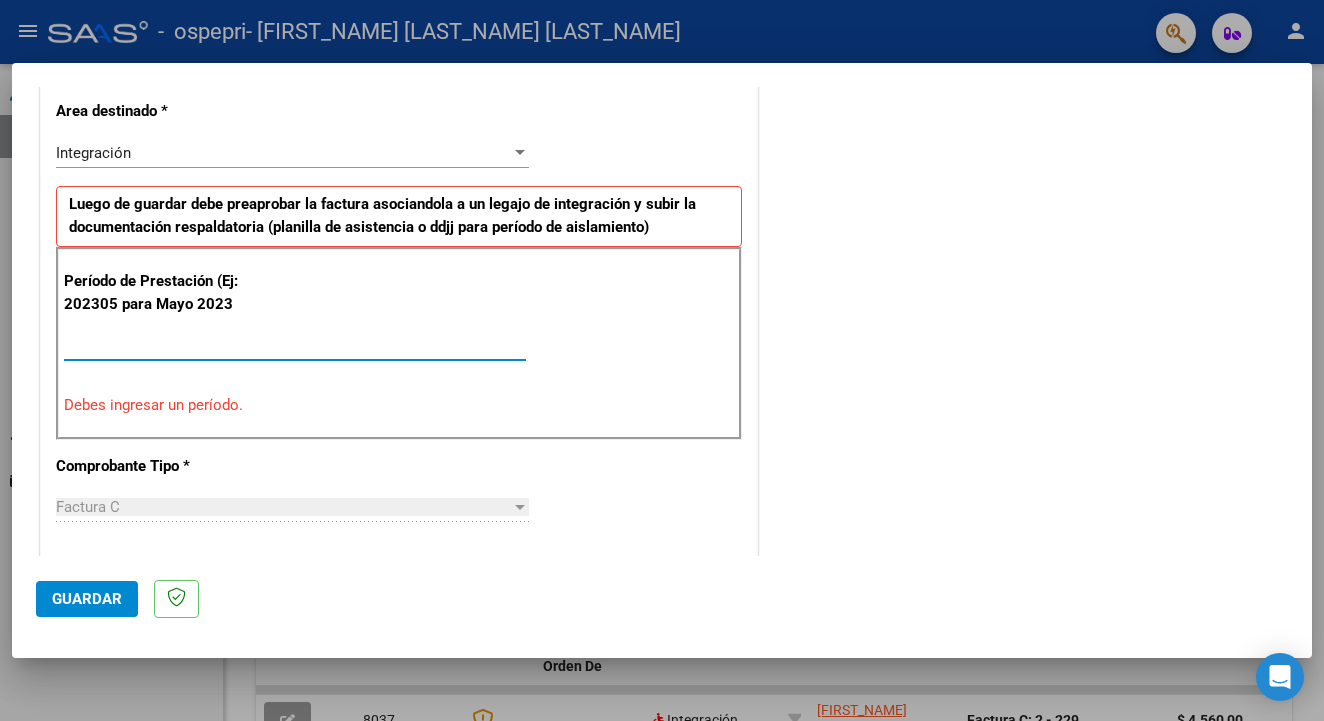 click on "Factura C" at bounding box center [283, 507] 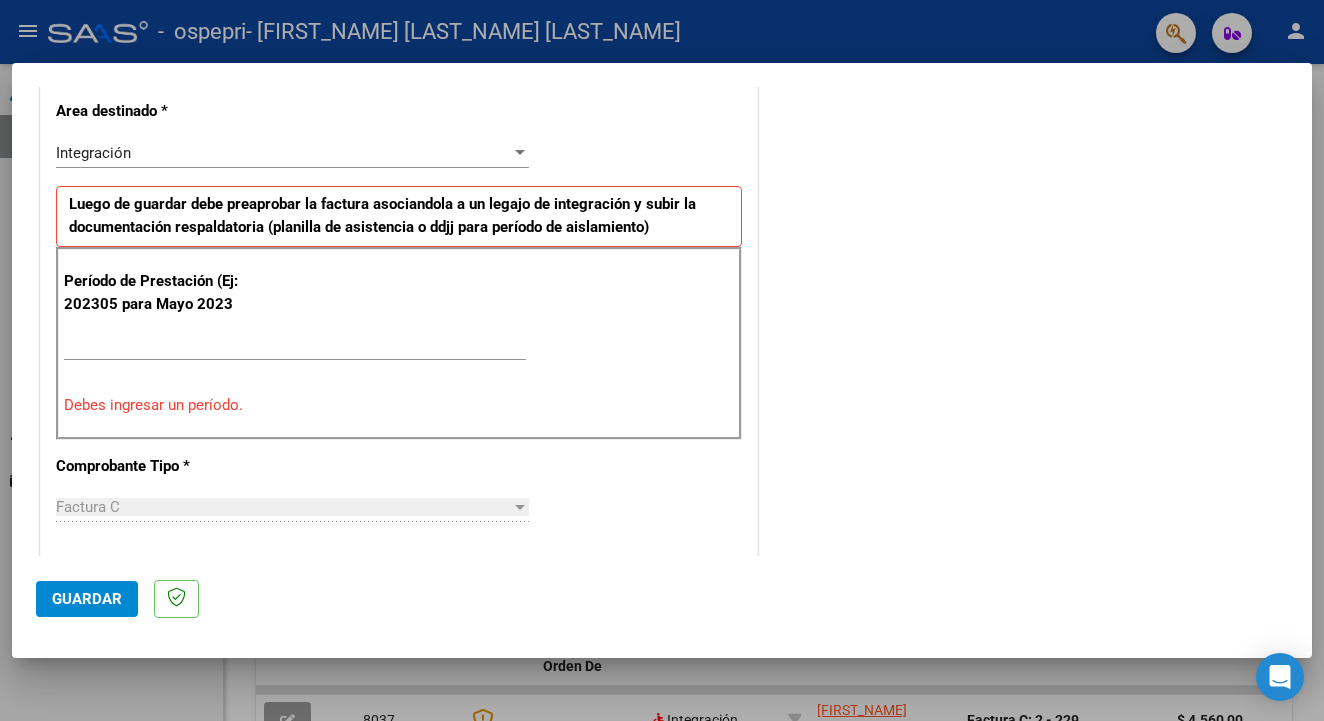 click on "Ingrese el Período de Prestación como indica el ejemplo" at bounding box center [295, 345] 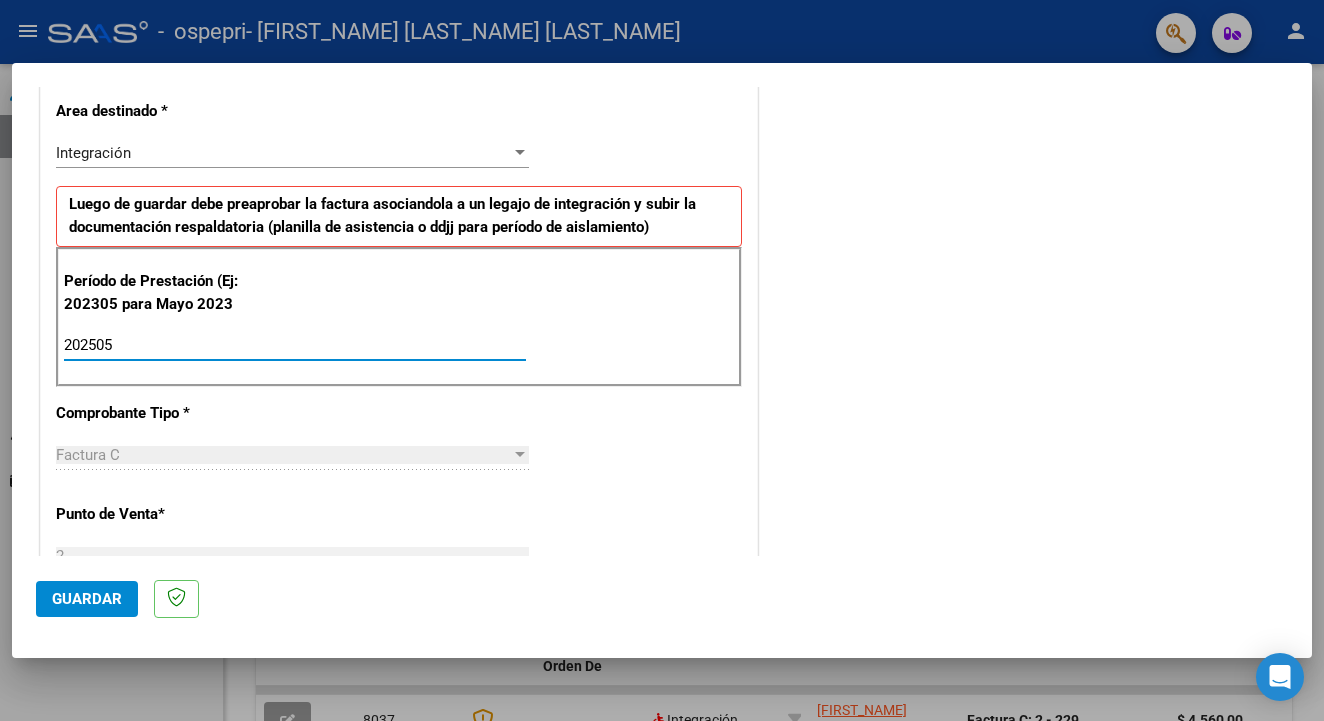 type on "202505" 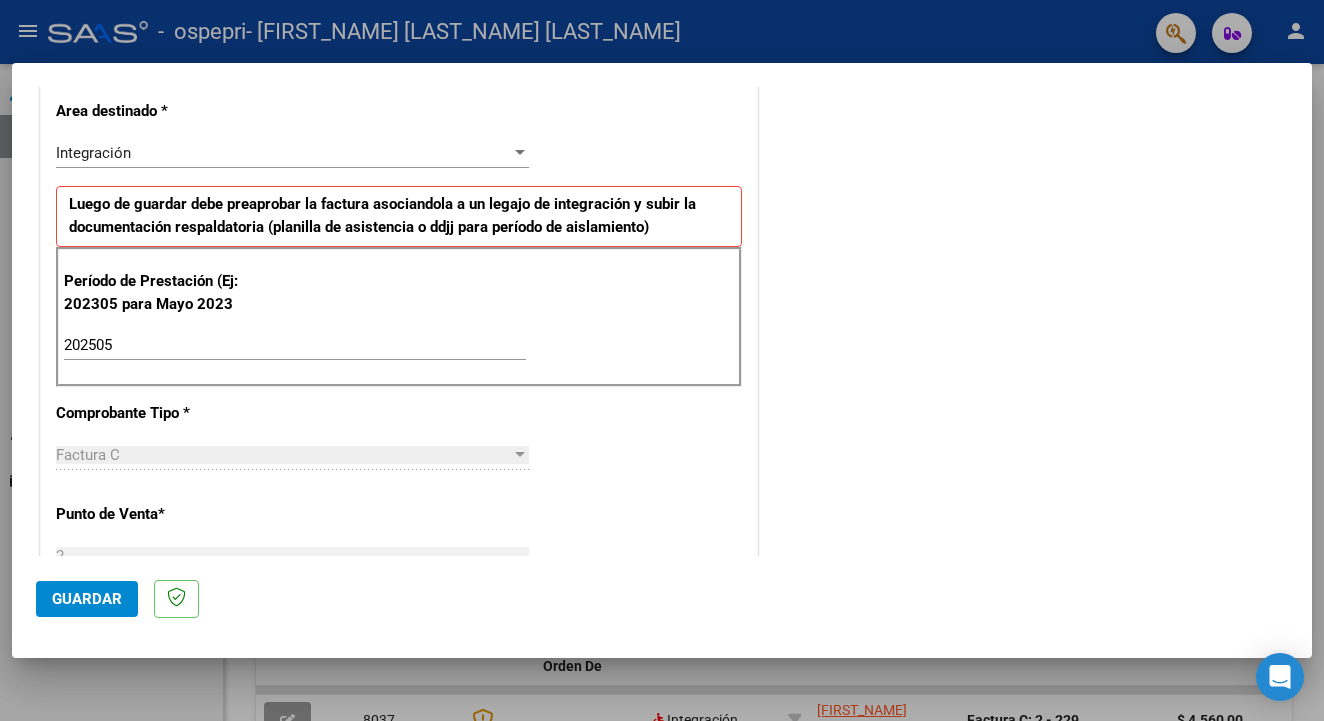 click on "202505" at bounding box center (295, 345) 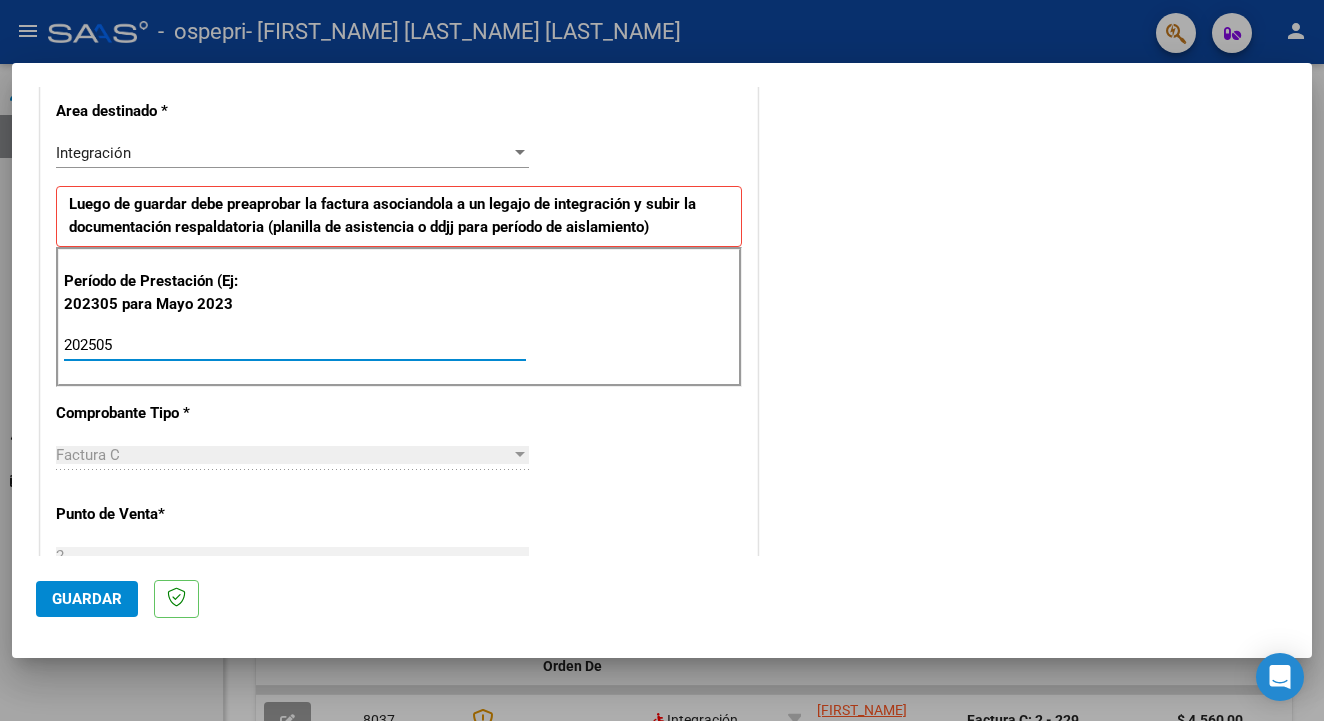 click on "Integración" at bounding box center [283, 153] 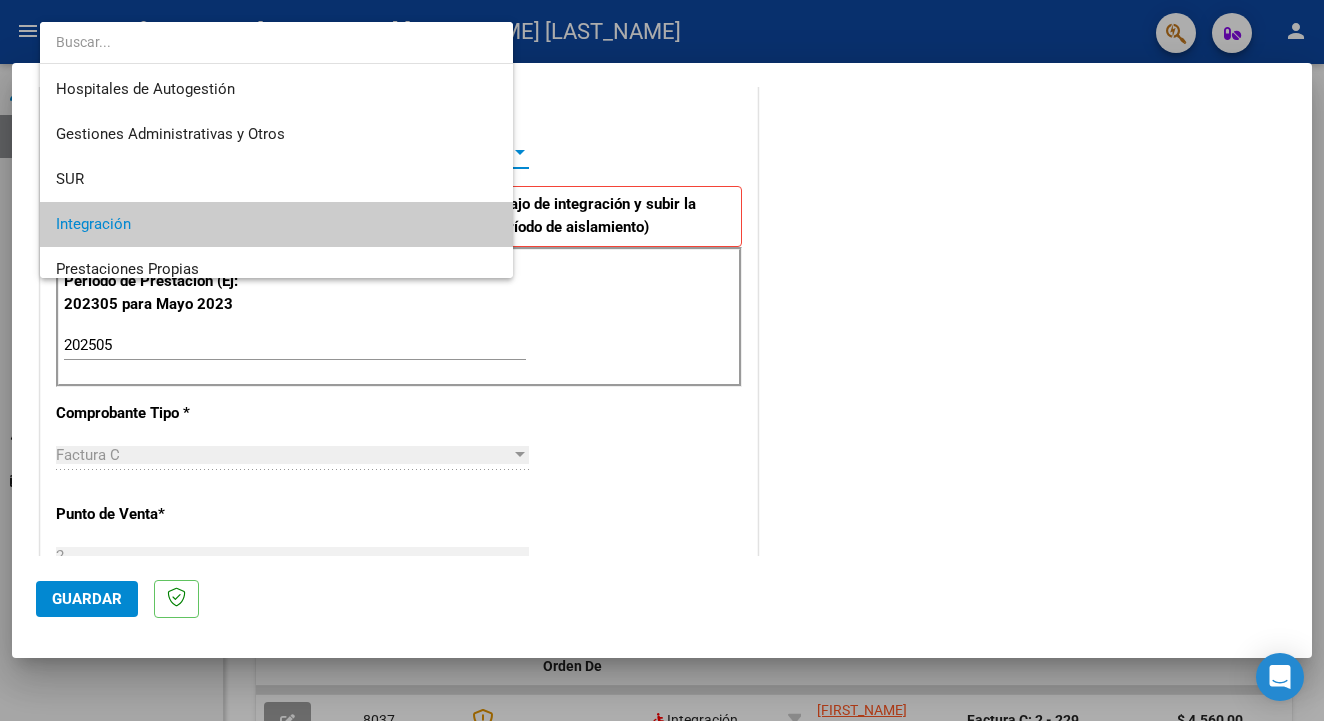 scroll, scrollTop: 74, scrollLeft: 0, axis: vertical 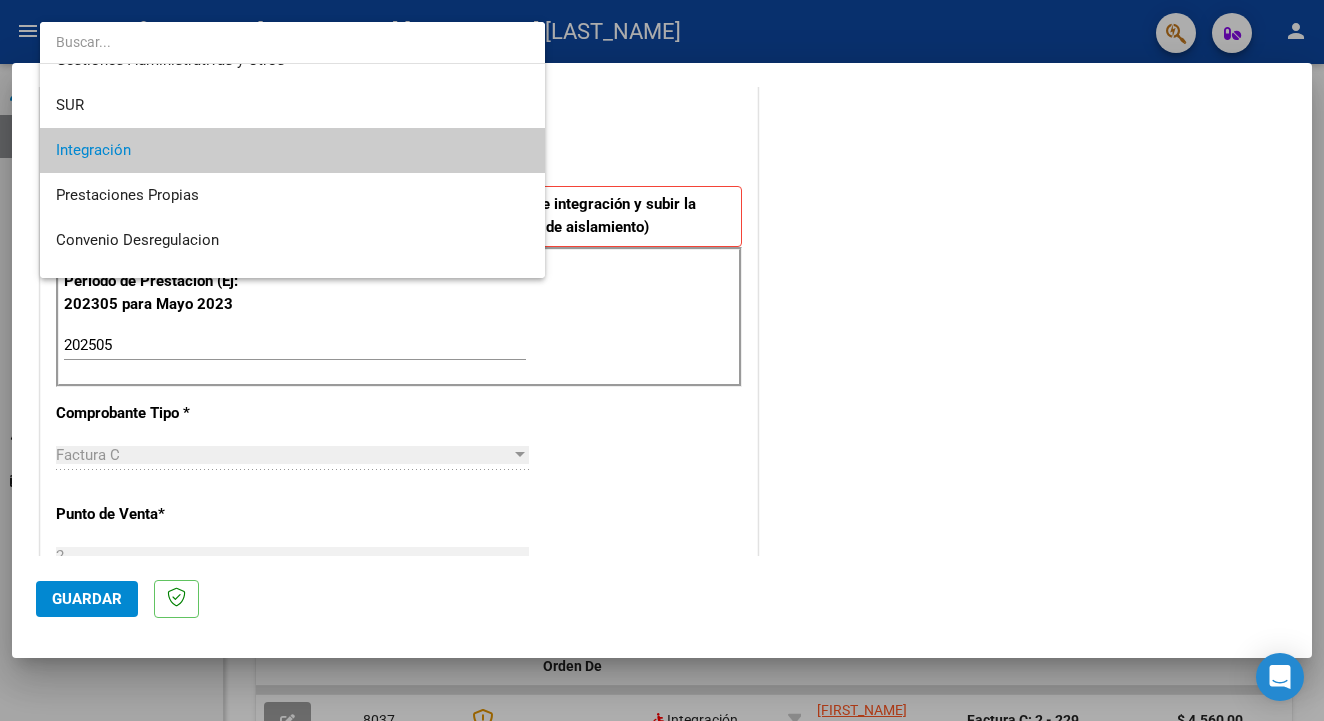 click on "Integración" at bounding box center (292, 150) 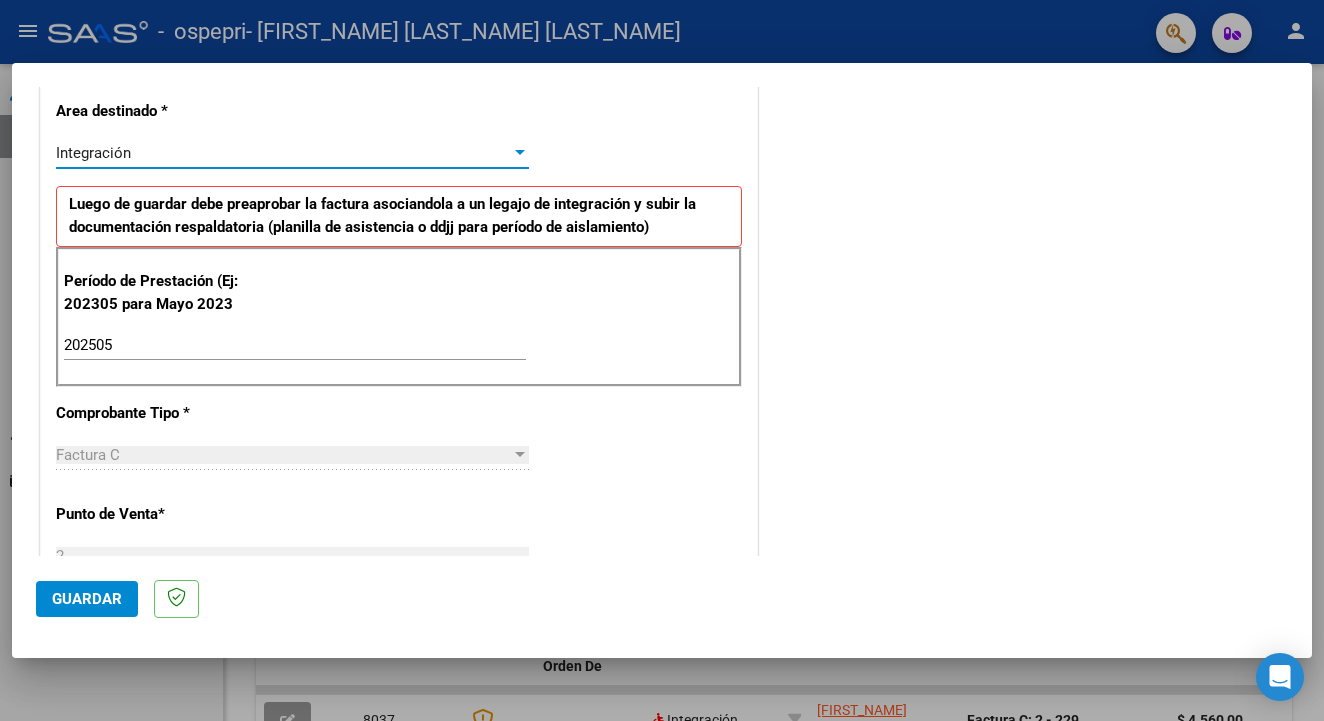 click on "Guardar" 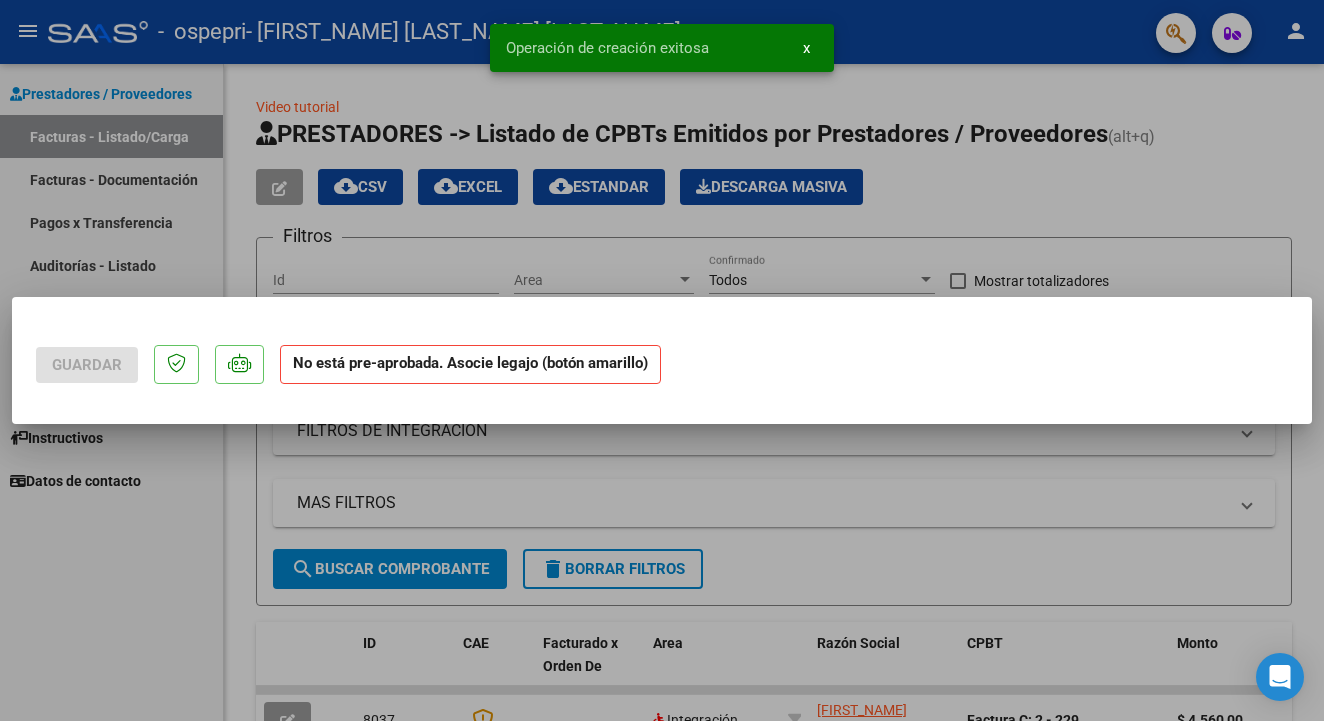 scroll, scrollTop: 0, scrollLeft: 0, axis: both 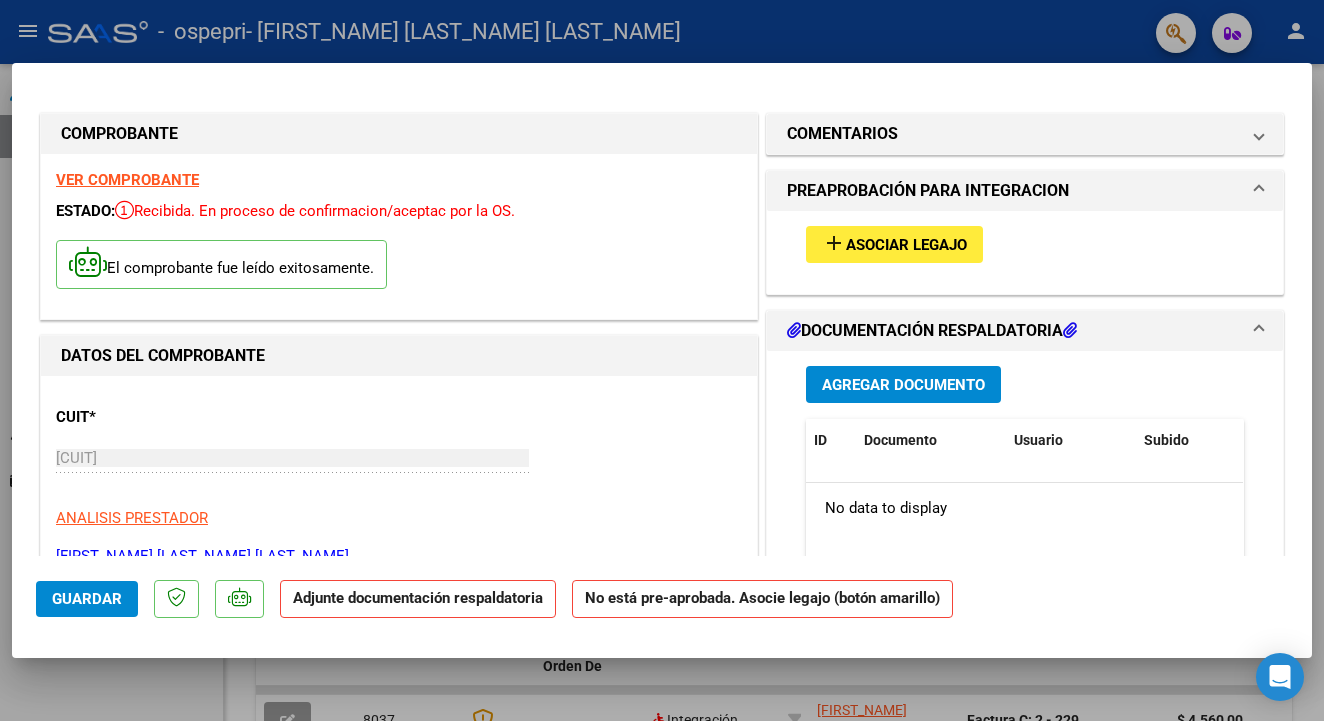 click on "Agregar Documento" at bounding box center (903, 385) 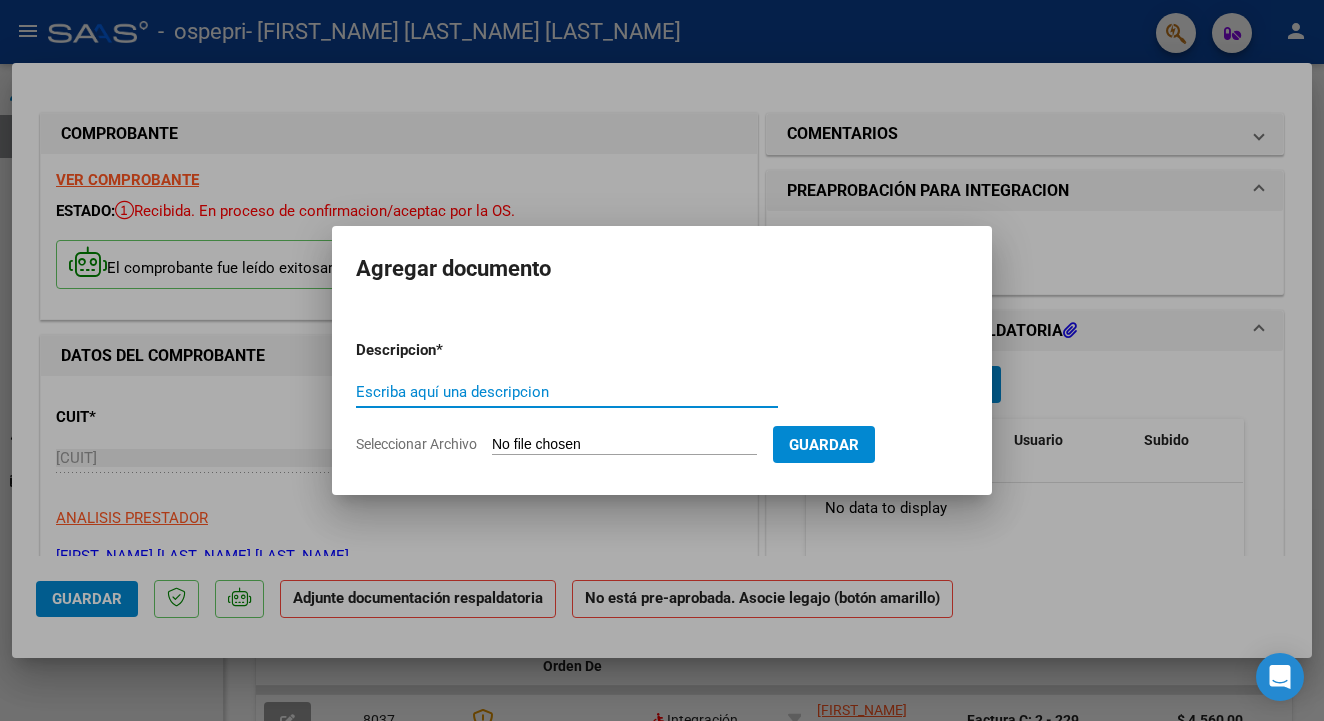 click on "Seleccionar Archivo" at bounding box center (624, 445) 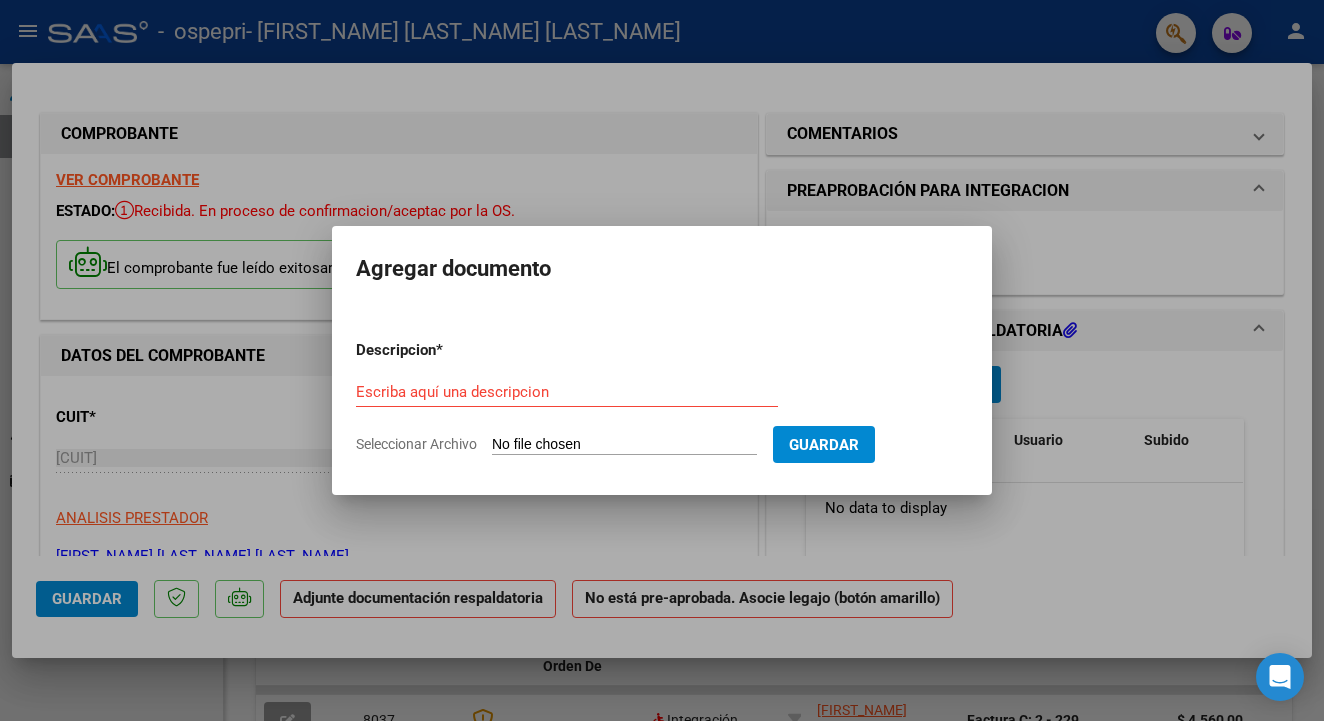 type on "C:\fakepath\Asistencia [LAST_NAME] [LAST_NAME] [PERIOD].pdf" 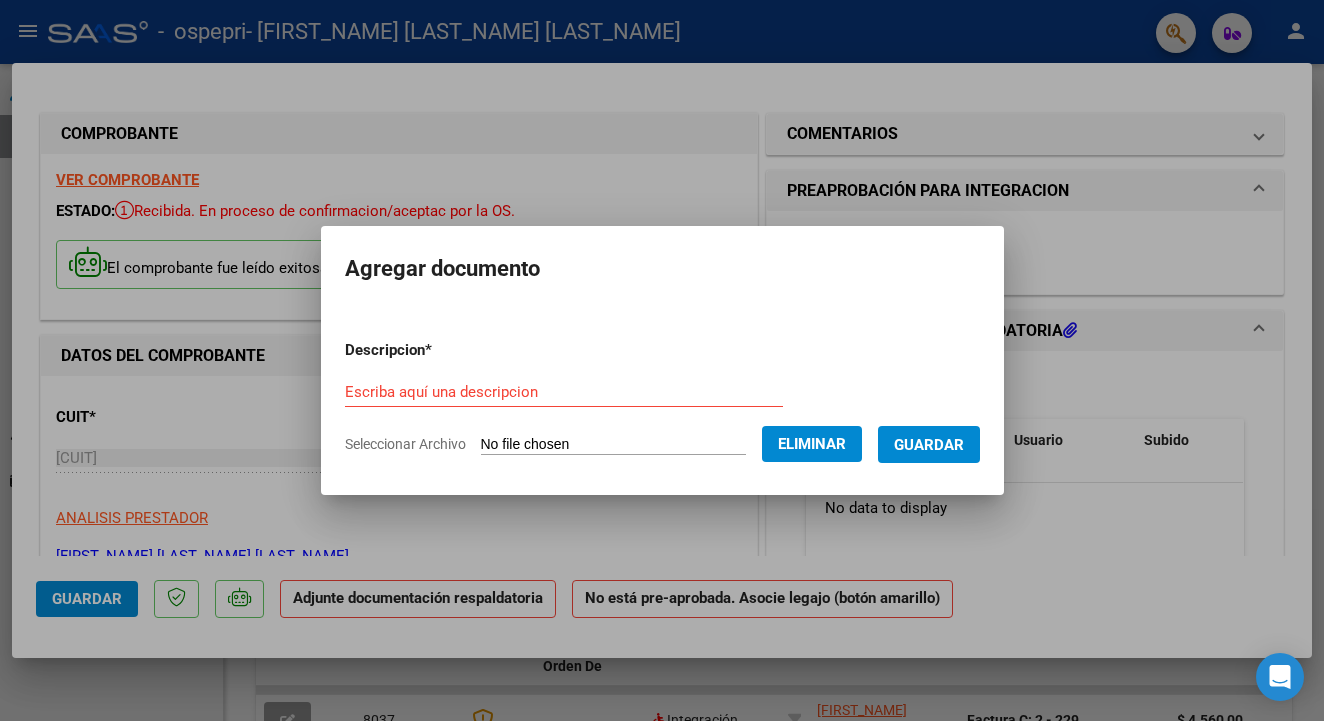 click on "Seleccionar Archivo" 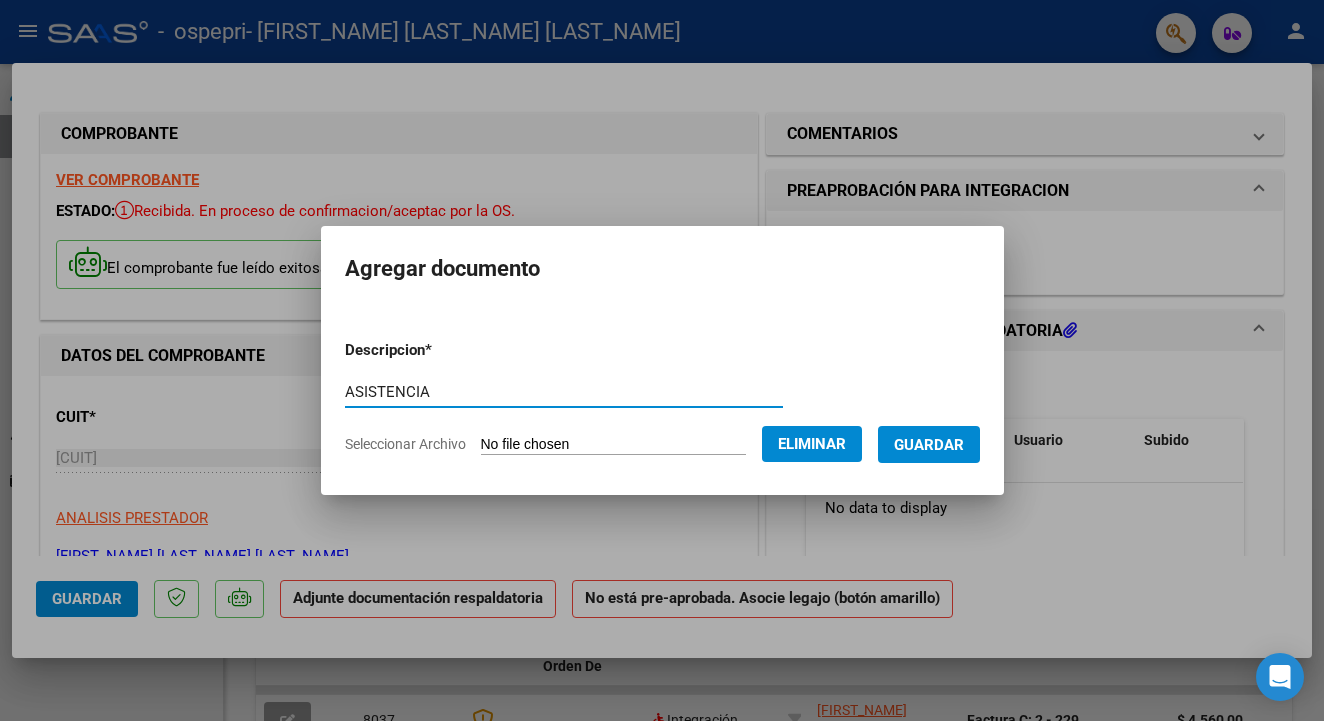 type on "ASISTENCIA" 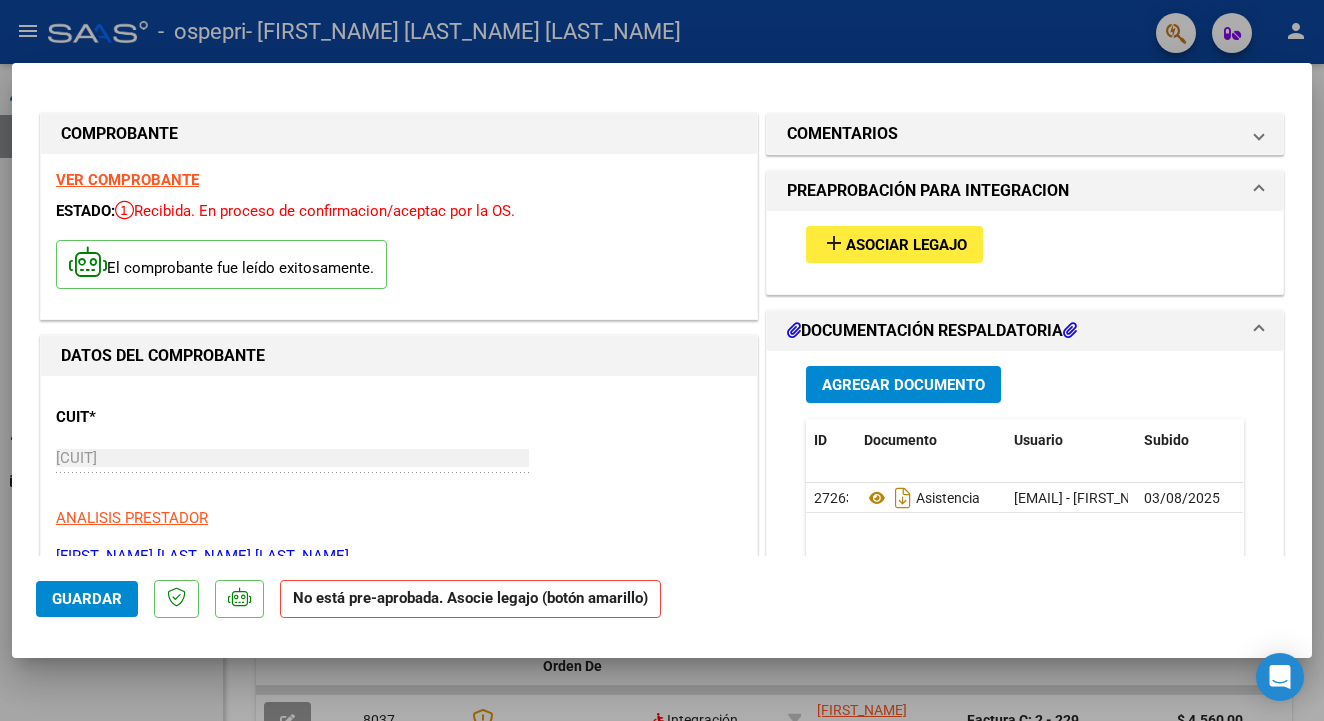 click on "Agregar Documento" at bounding box center [903, 385] 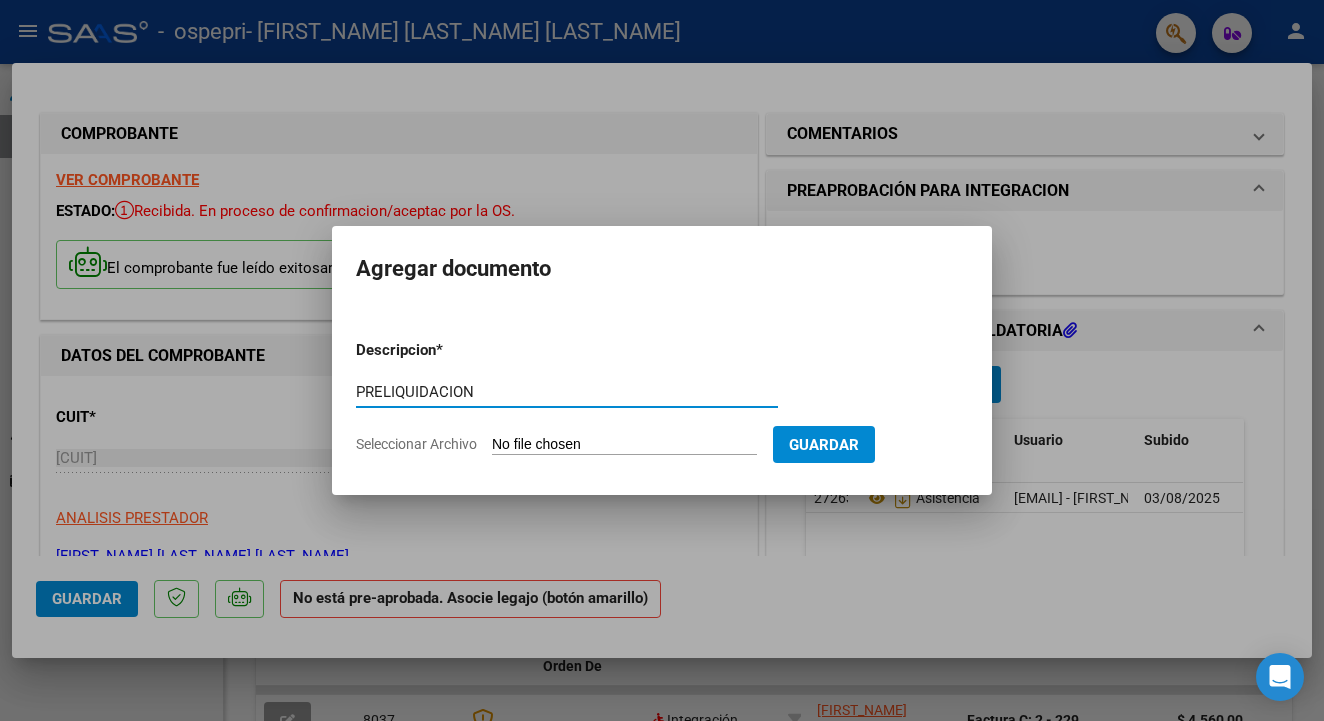 type on "PRELIQUIDACION" 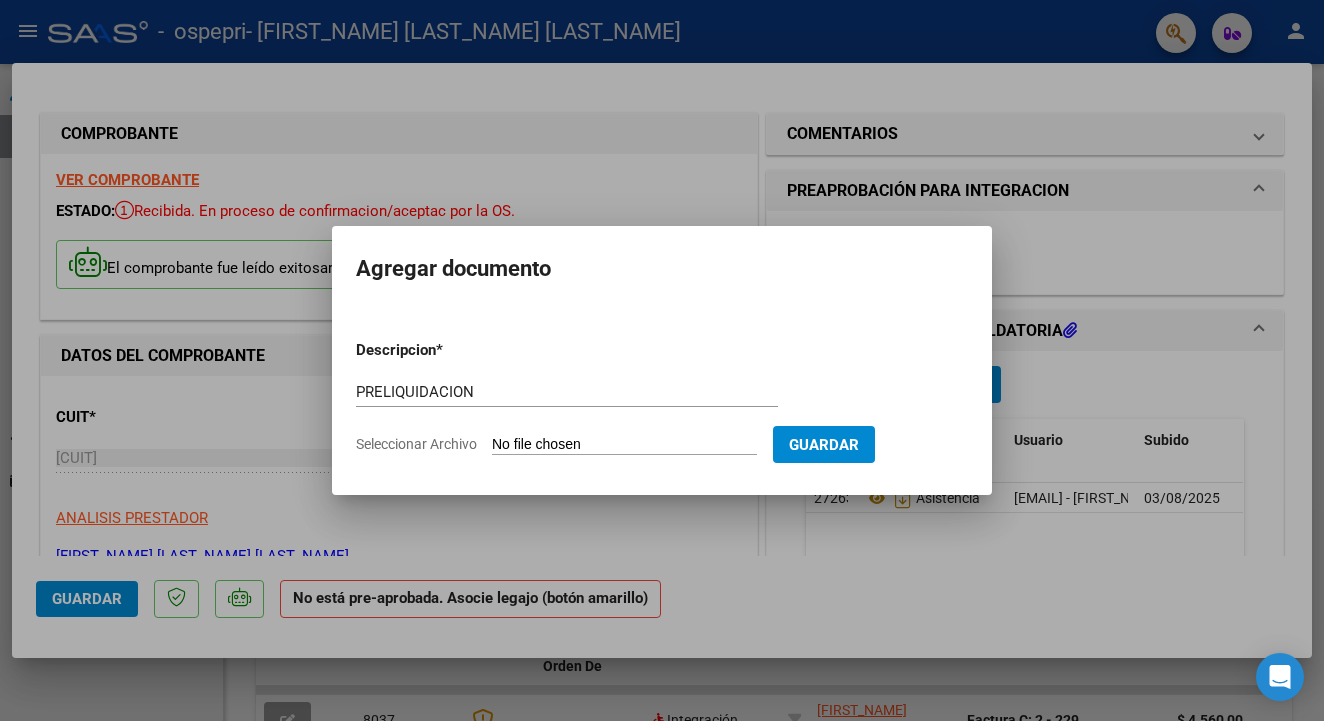 type on "C:\fakepath\PRELIQUIDACION OSPEPRI.pdf" 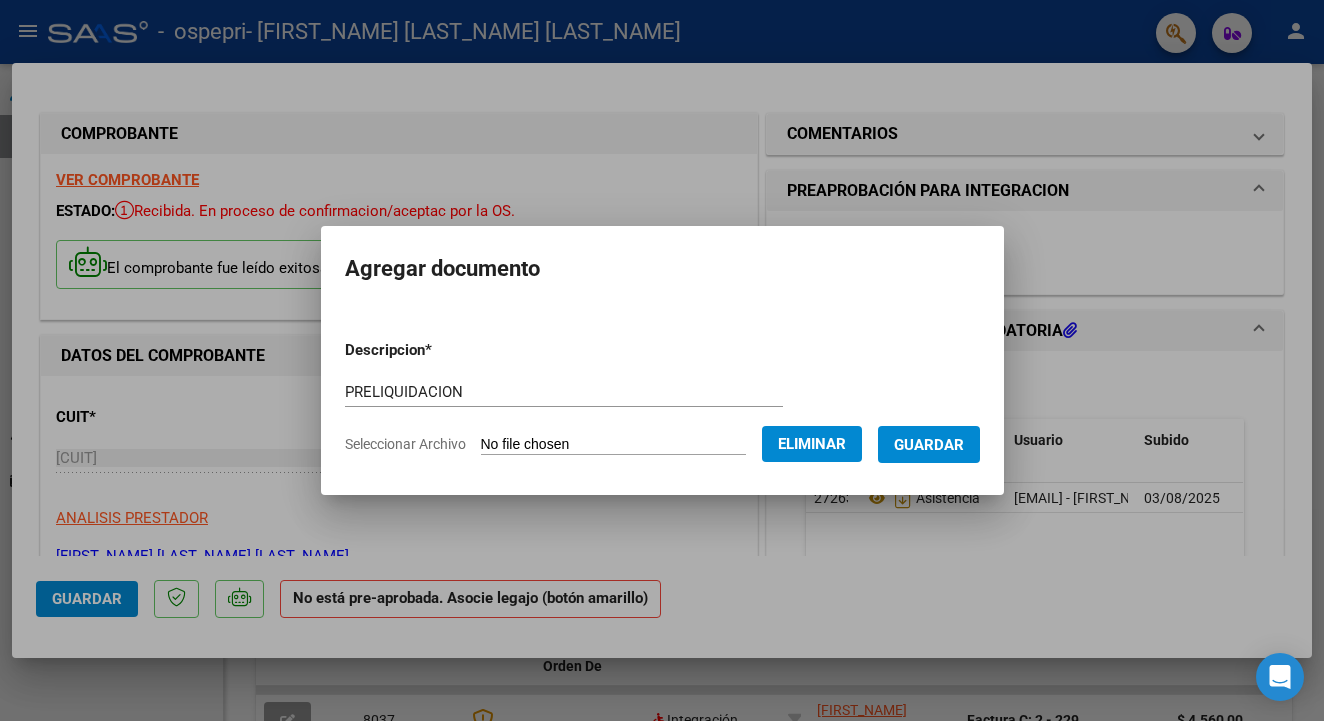 click on "Guardar" at bounding box center (929, 445) 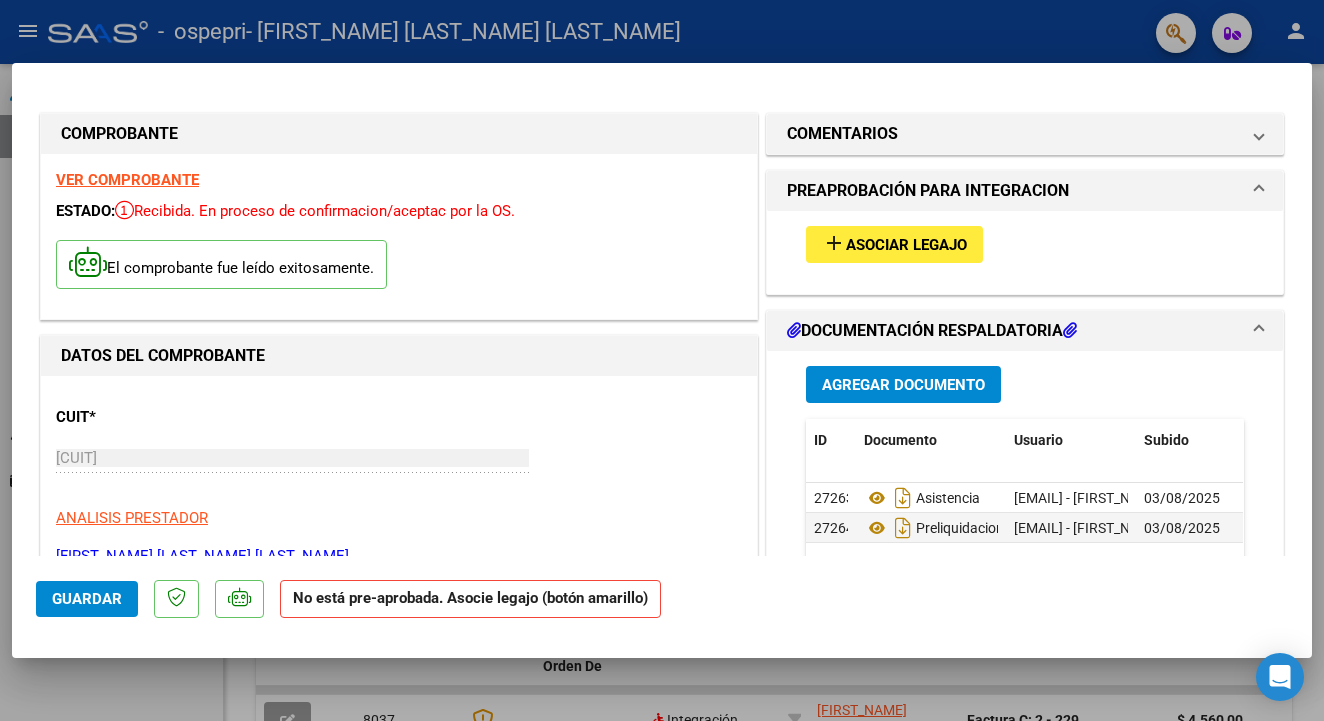 click on "Asociar Legajo" at bounding box center (906, 245) 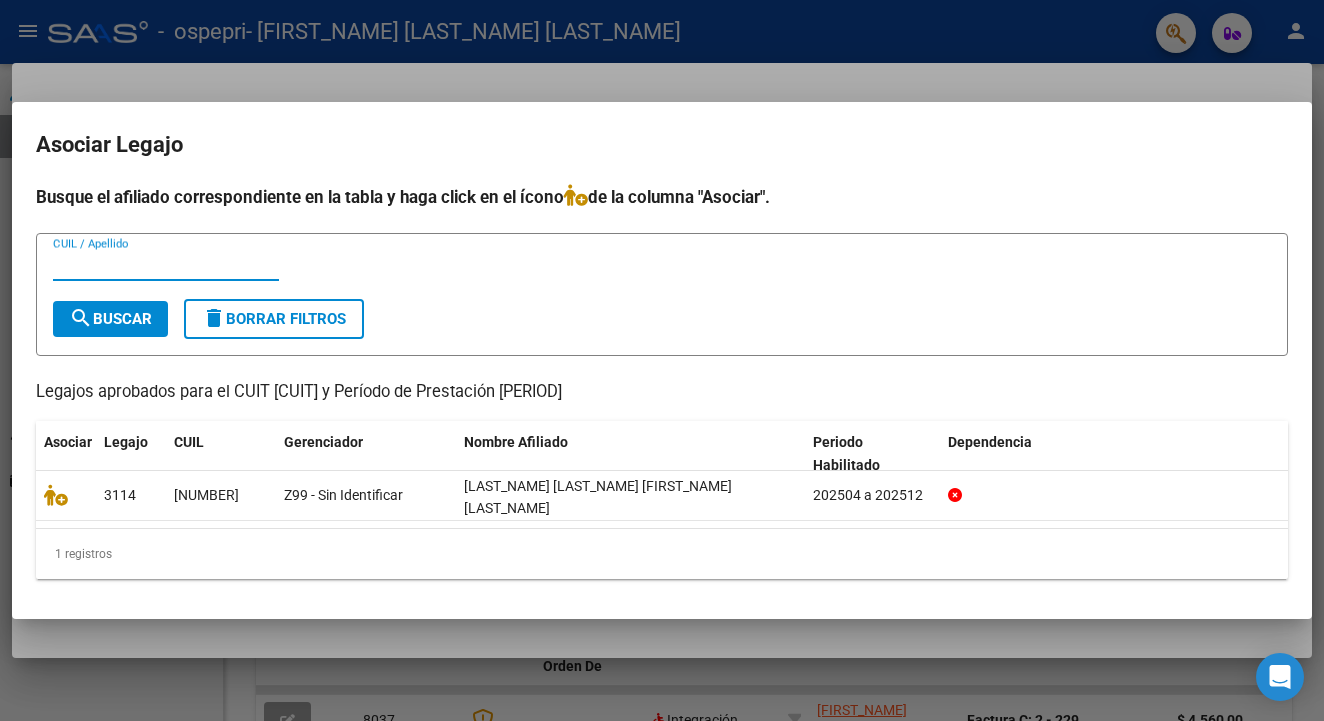 click at bounding box center (662, 360) 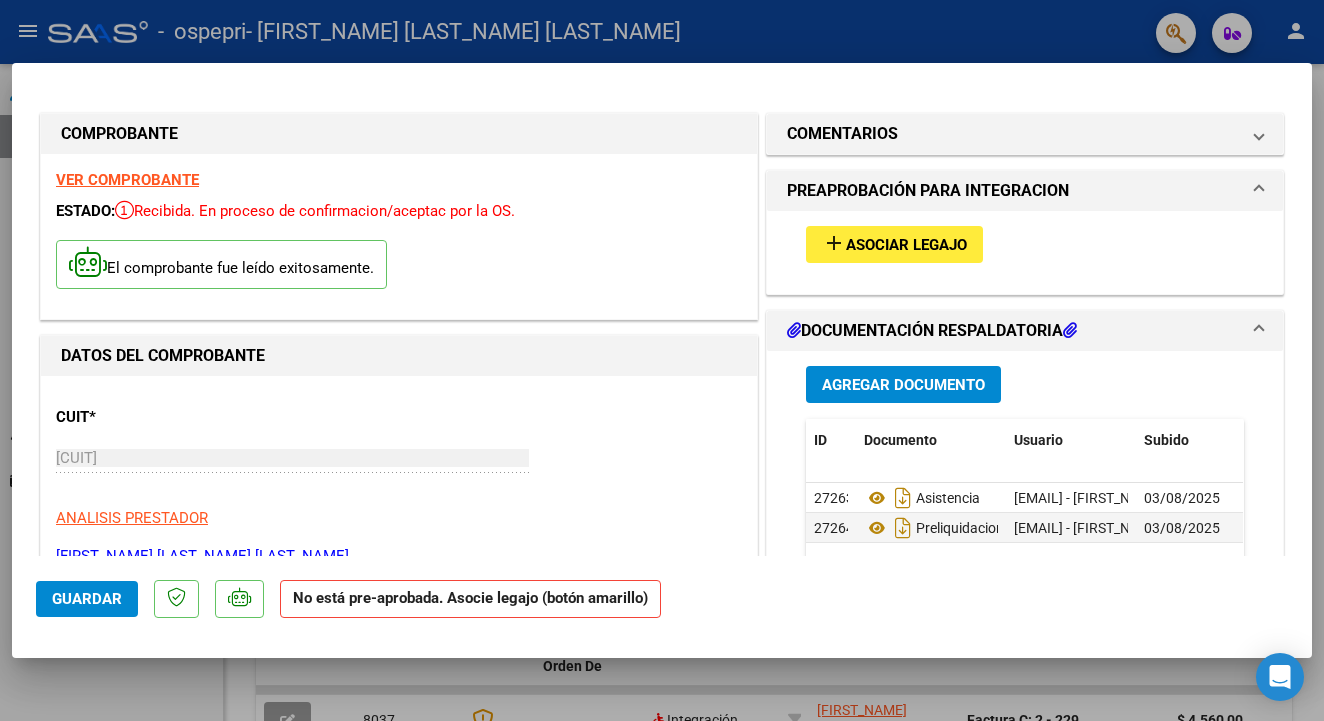 click on "Guardar" 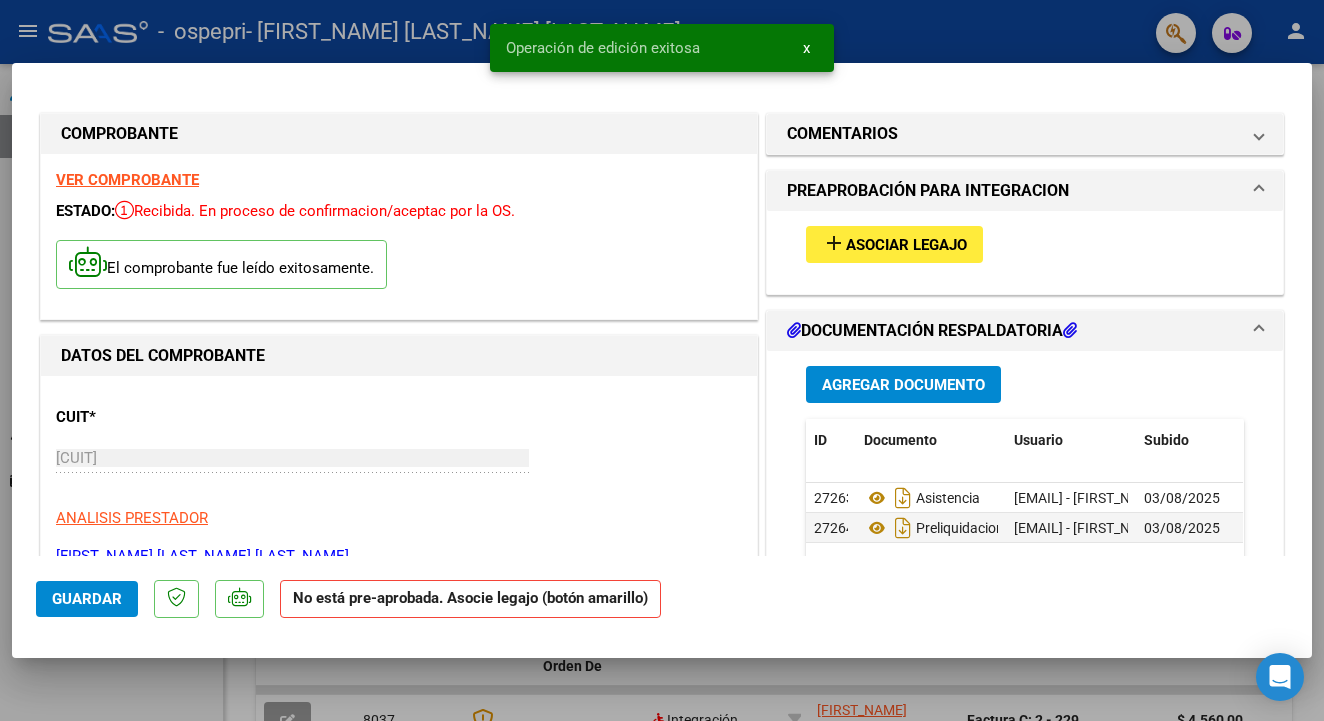 click on "Asociar Legajo" at bounding box center [906, 245] 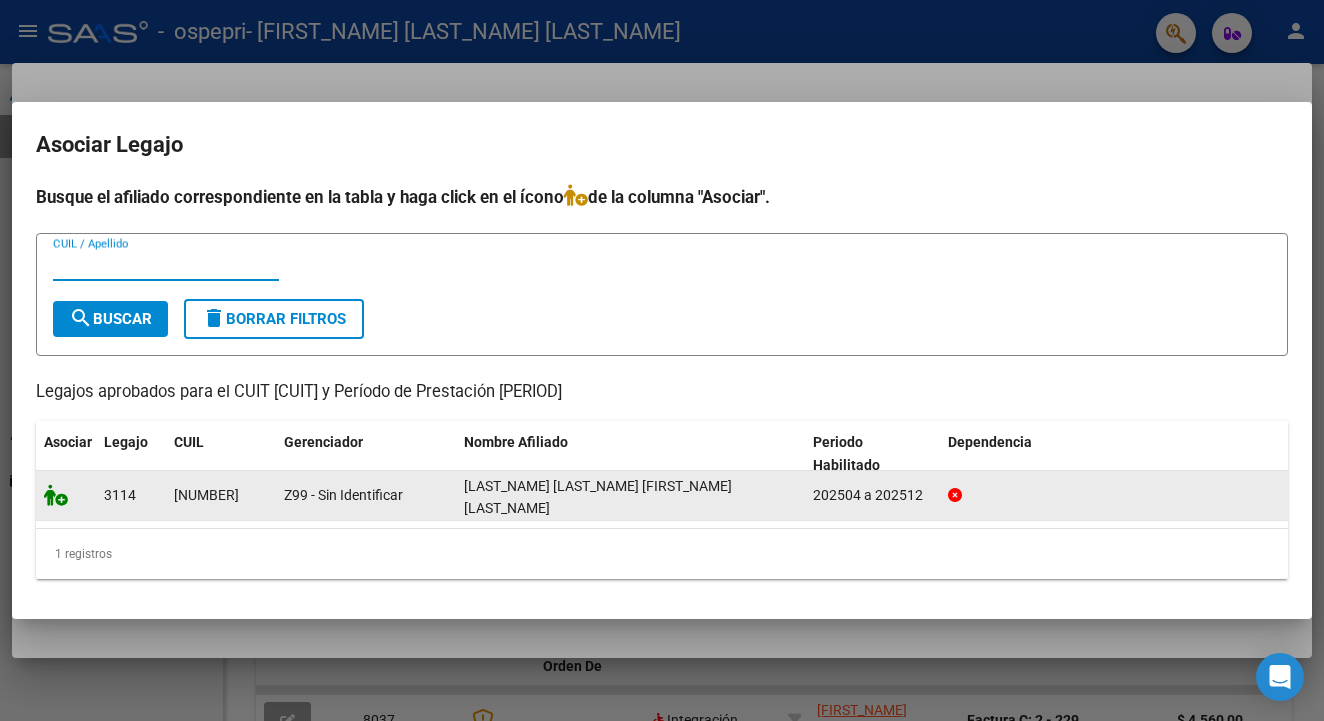 click 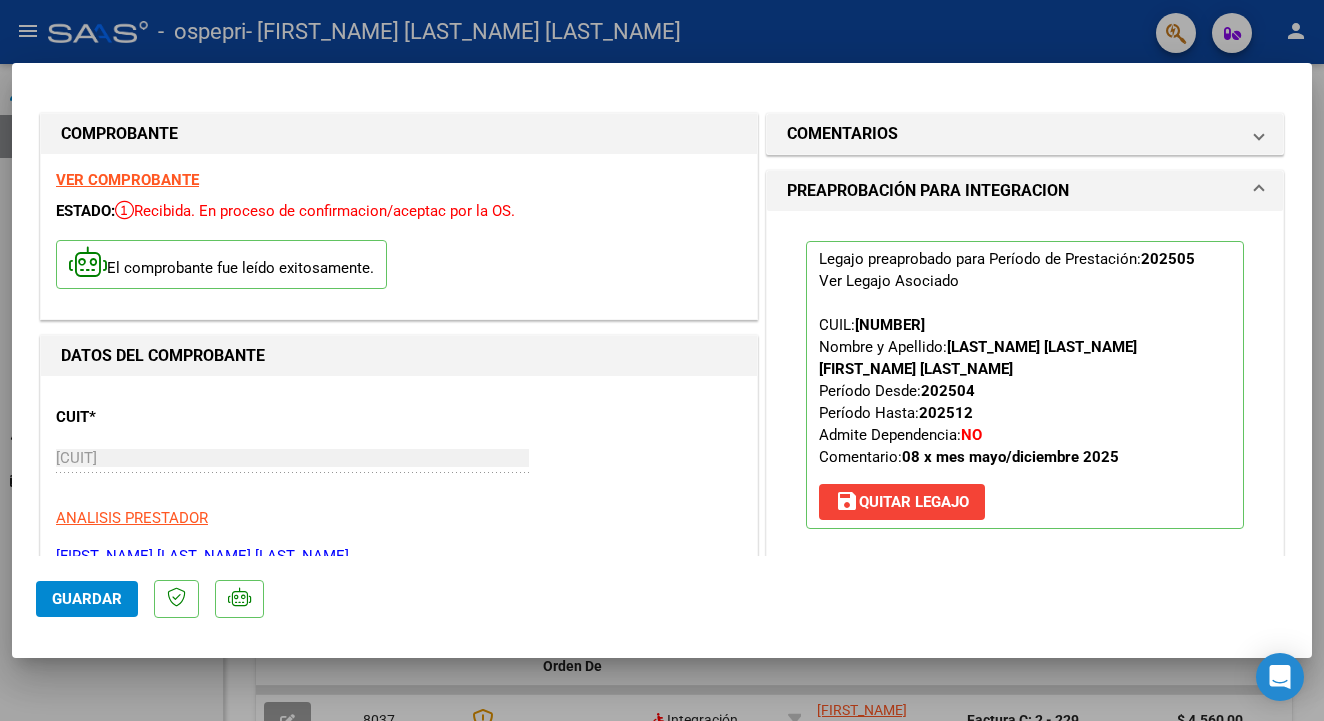 click on "Guardar" 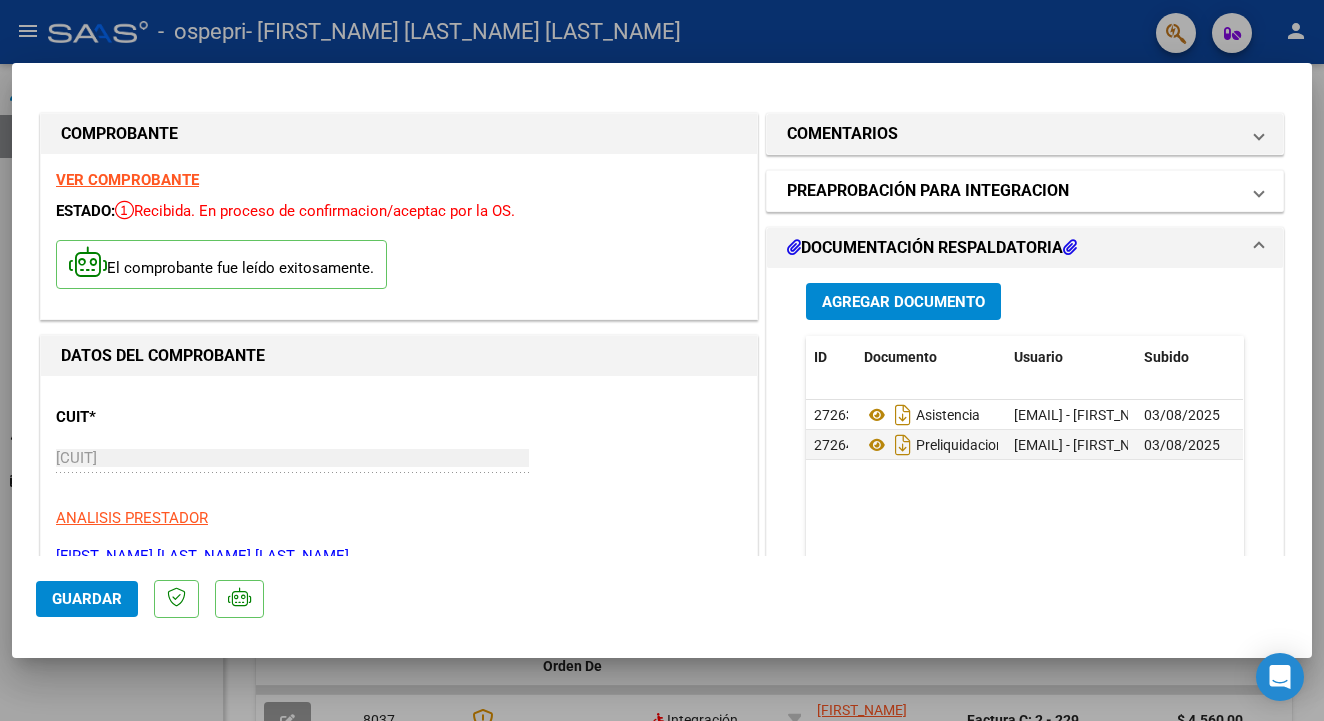 click on "PREAPROBACIÓN PARA INTEGRACION" at bounding box center (928, 191) 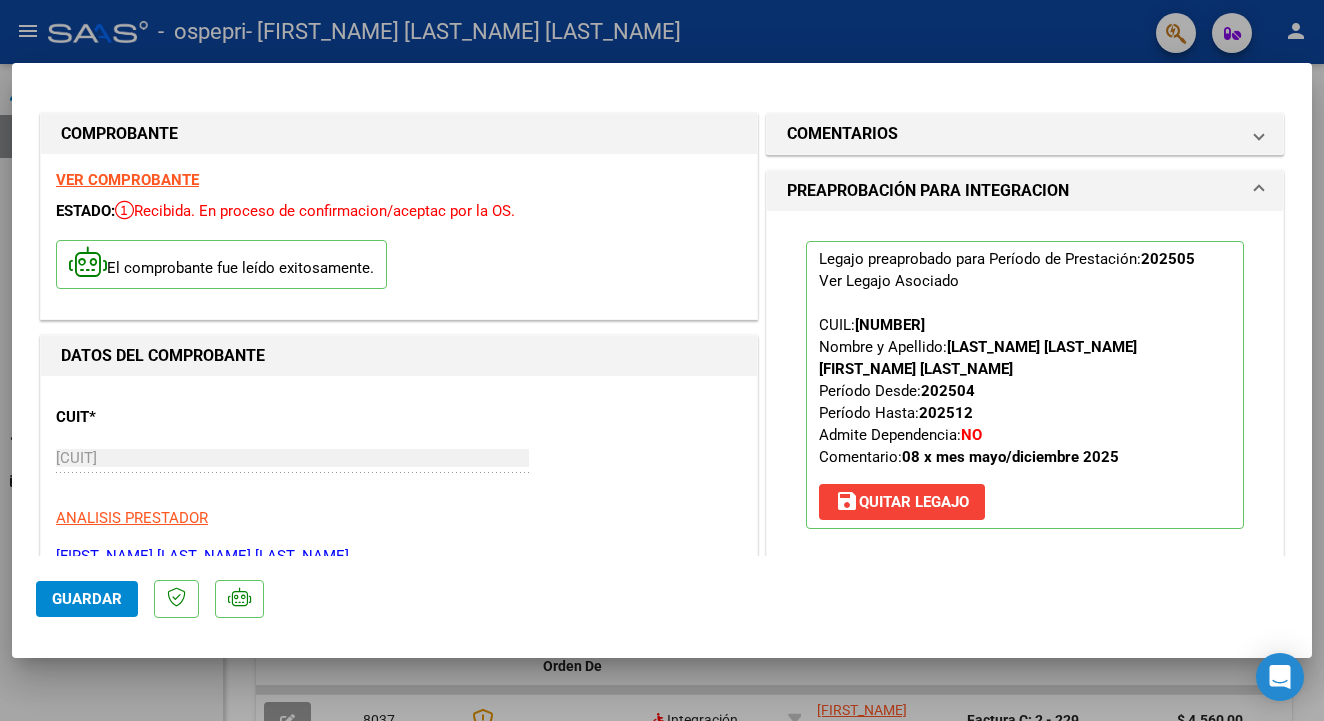 click on "PREAPROBACIÓN PARA INTEGRACION" at bounding box center [928, 191] 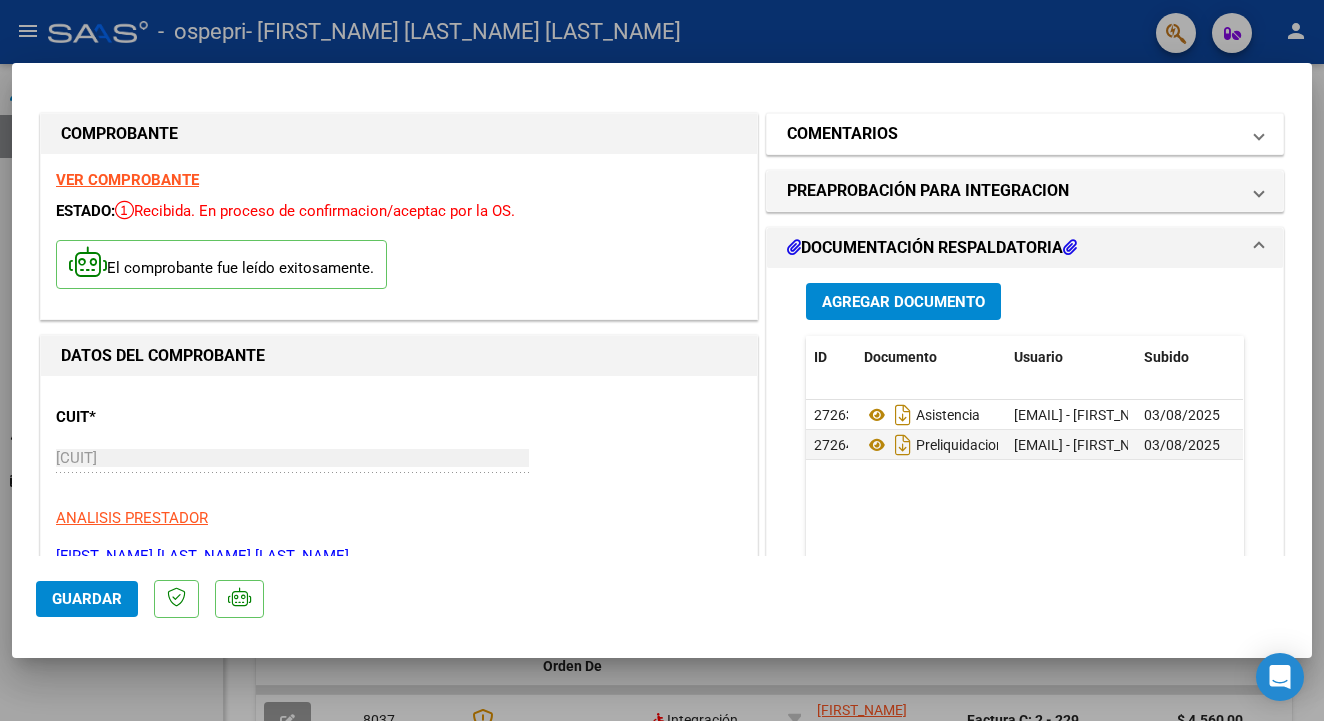click on "COMENTARIOS" at bounding box center [1013, 134] 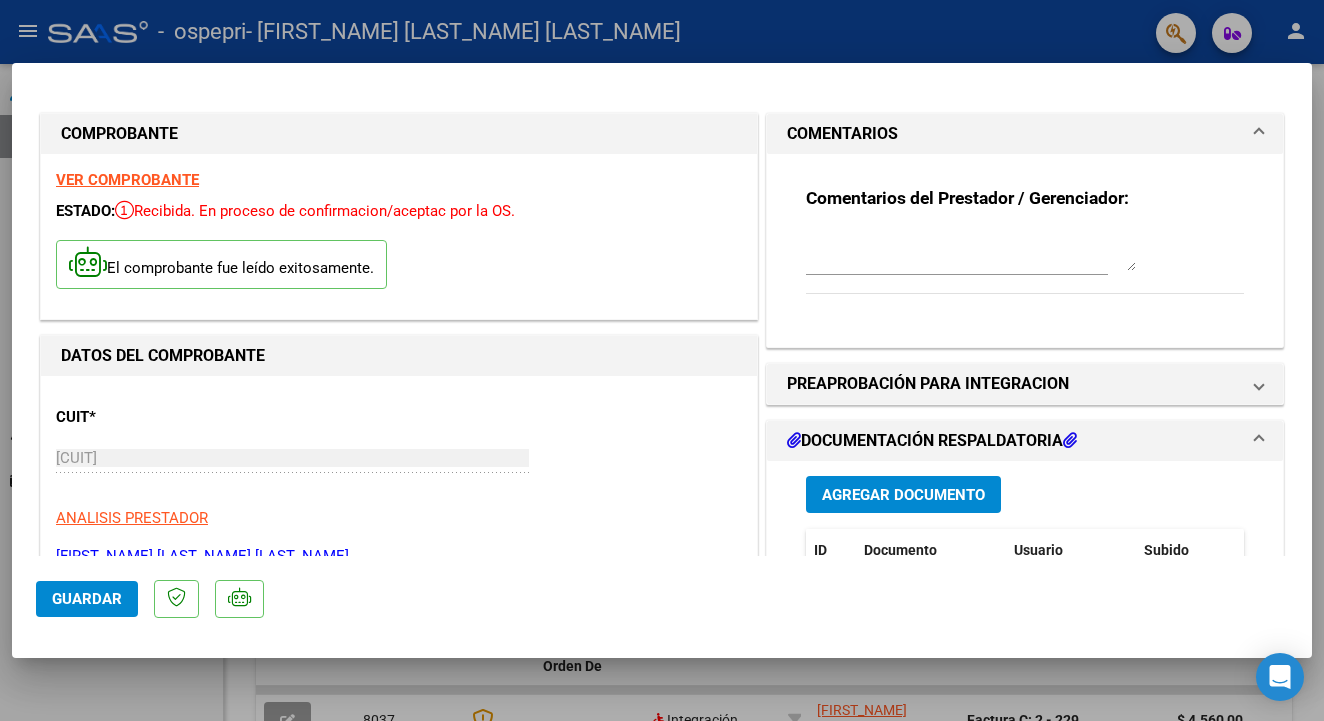 click on "COMENTARIOS" at bounding box center [1013, 134] 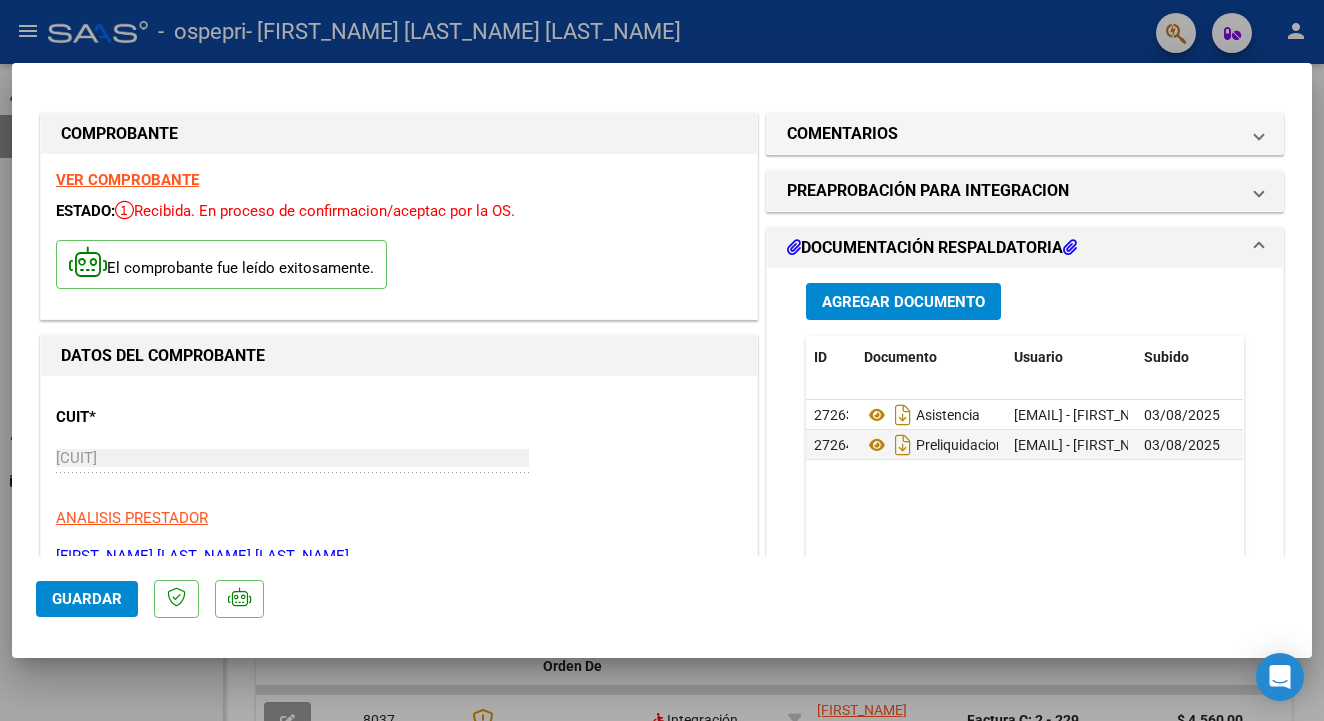 click on "Guardar" 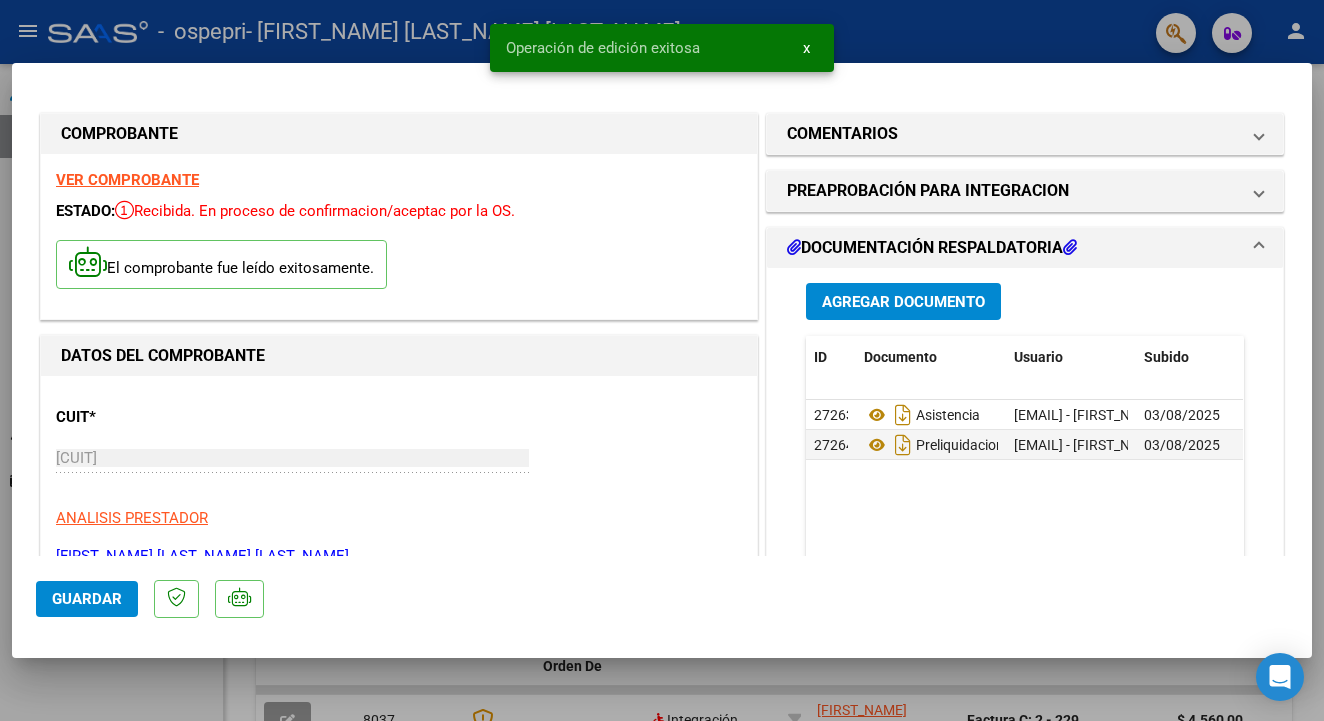 click at bounding box center (662, 360) 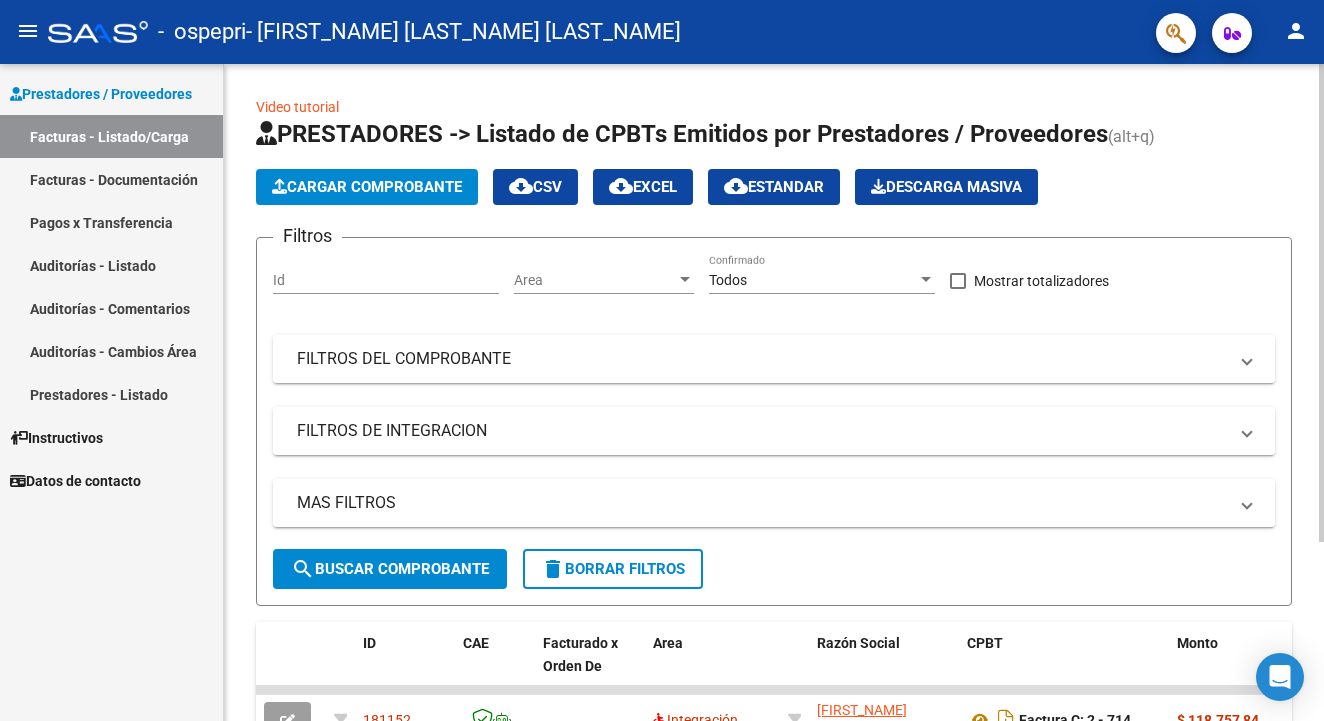 click on "Cargar Comprobante" 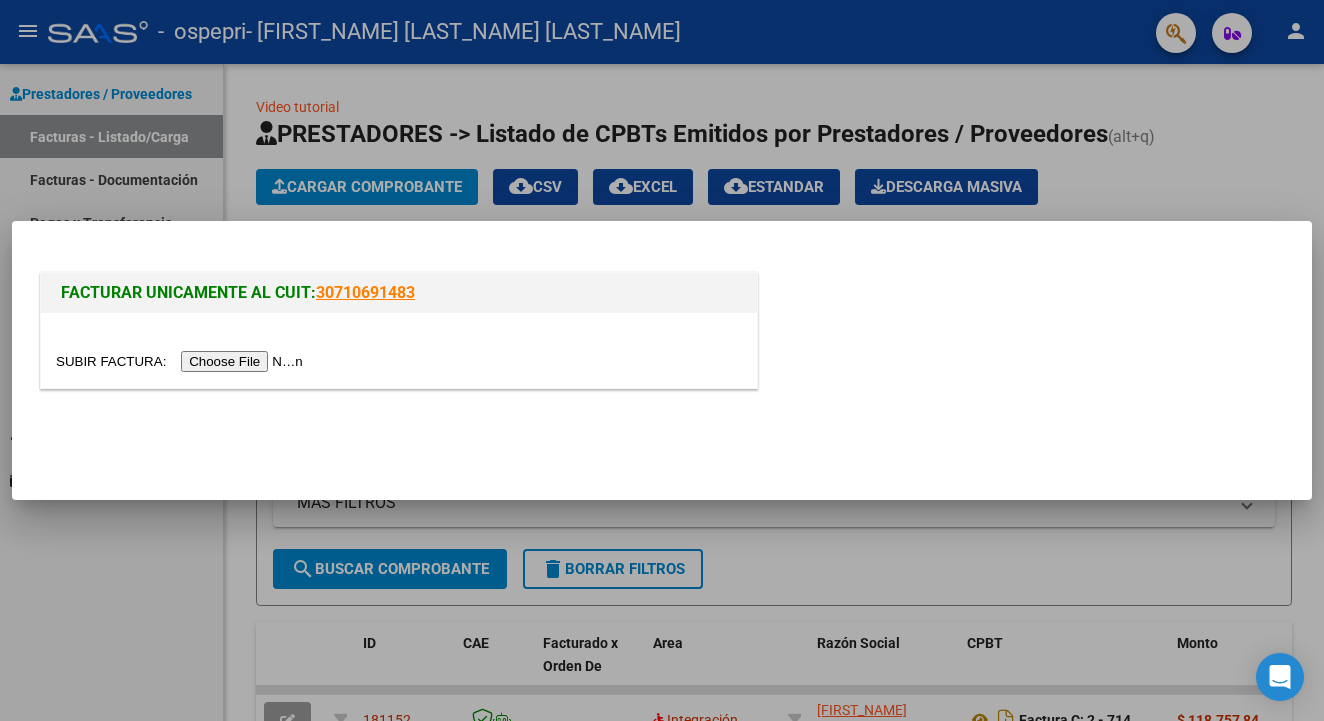 click at bounding box center (182, 361) 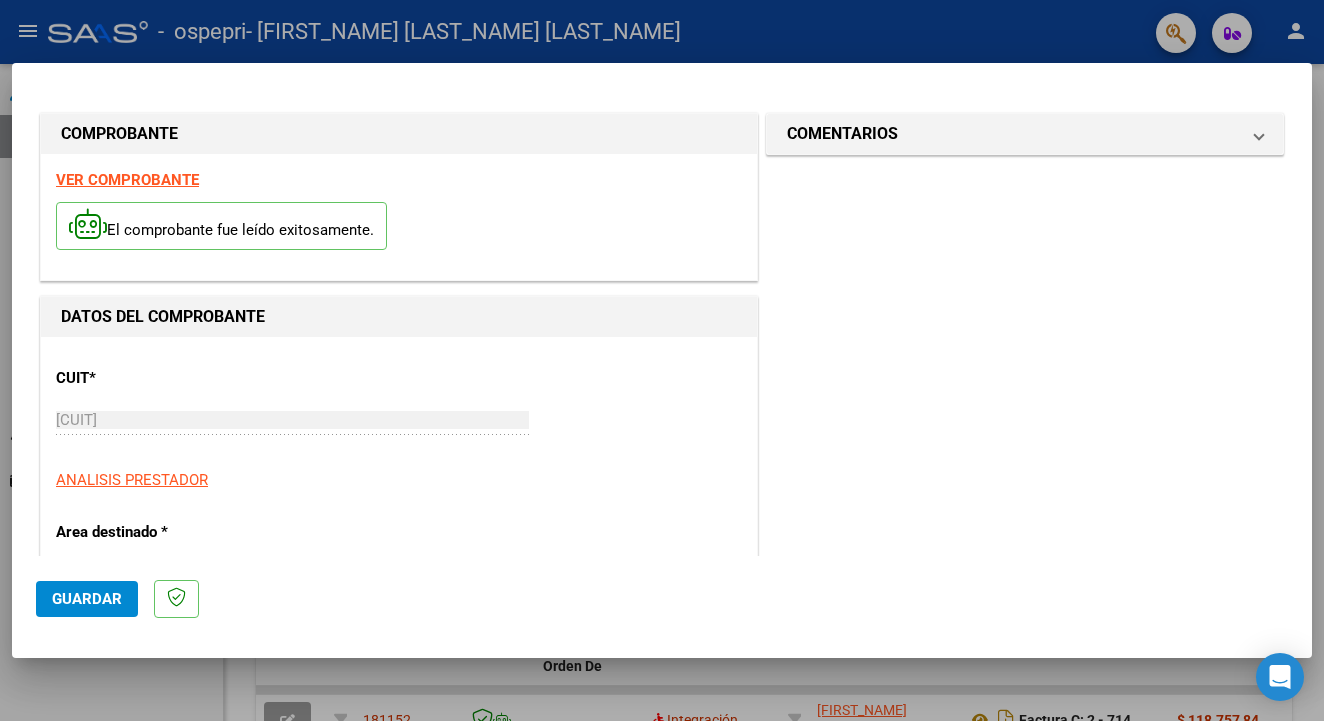 click on "Guardar" 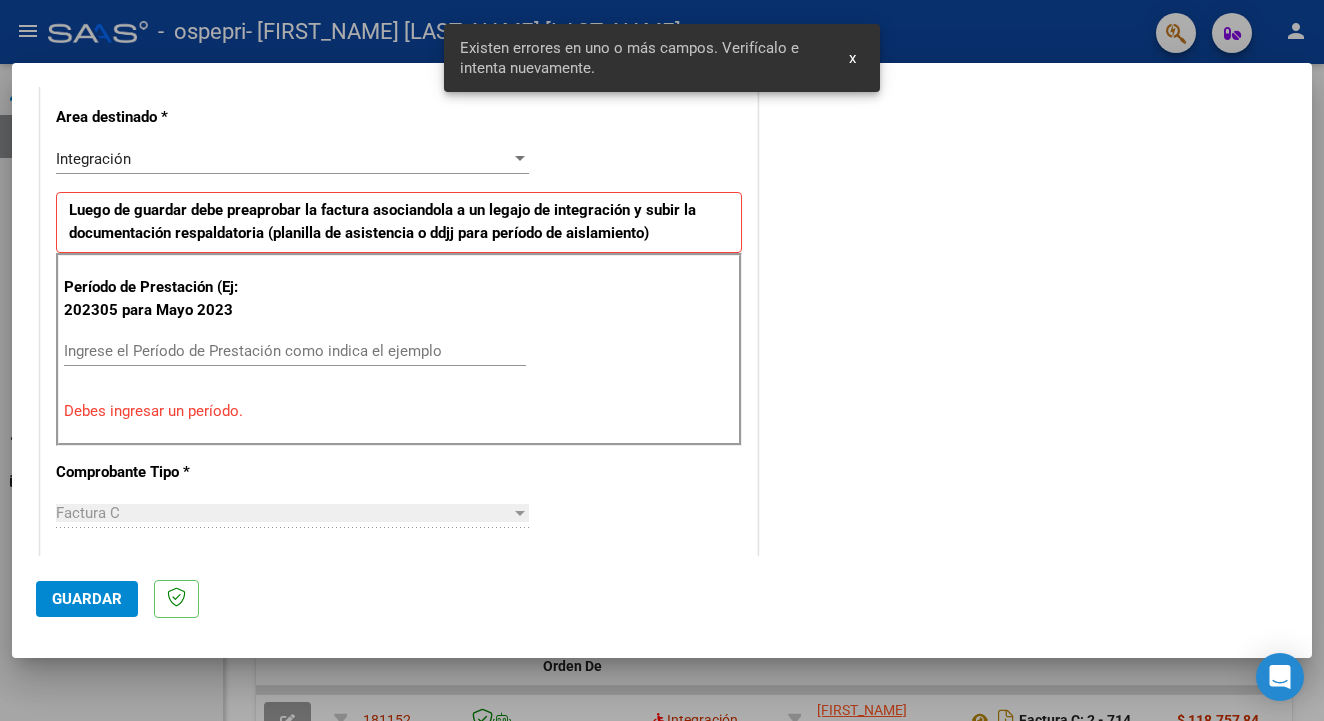 scroll, scrollTop: 421, scrollLeft: 0, axis: vertical 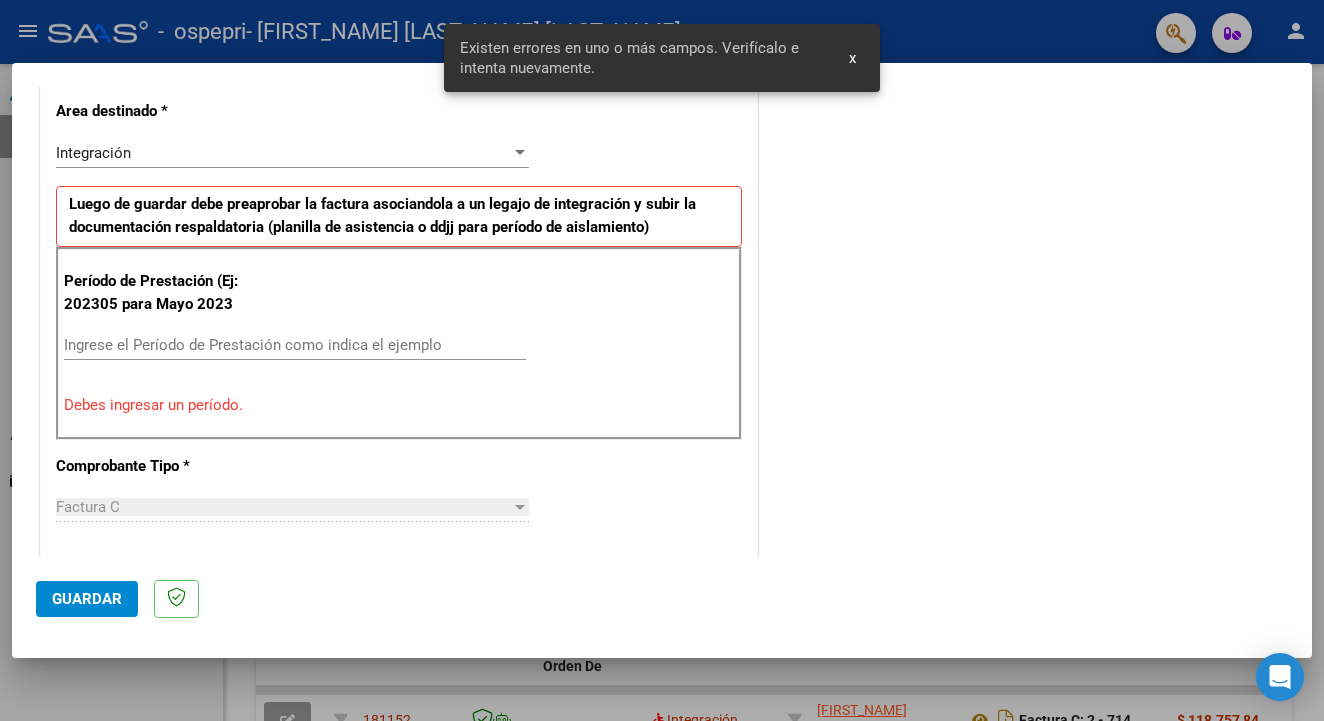 click on "Ingrese el Período de Prestación como indica el ejemplo" at bounding box center (295, 345) 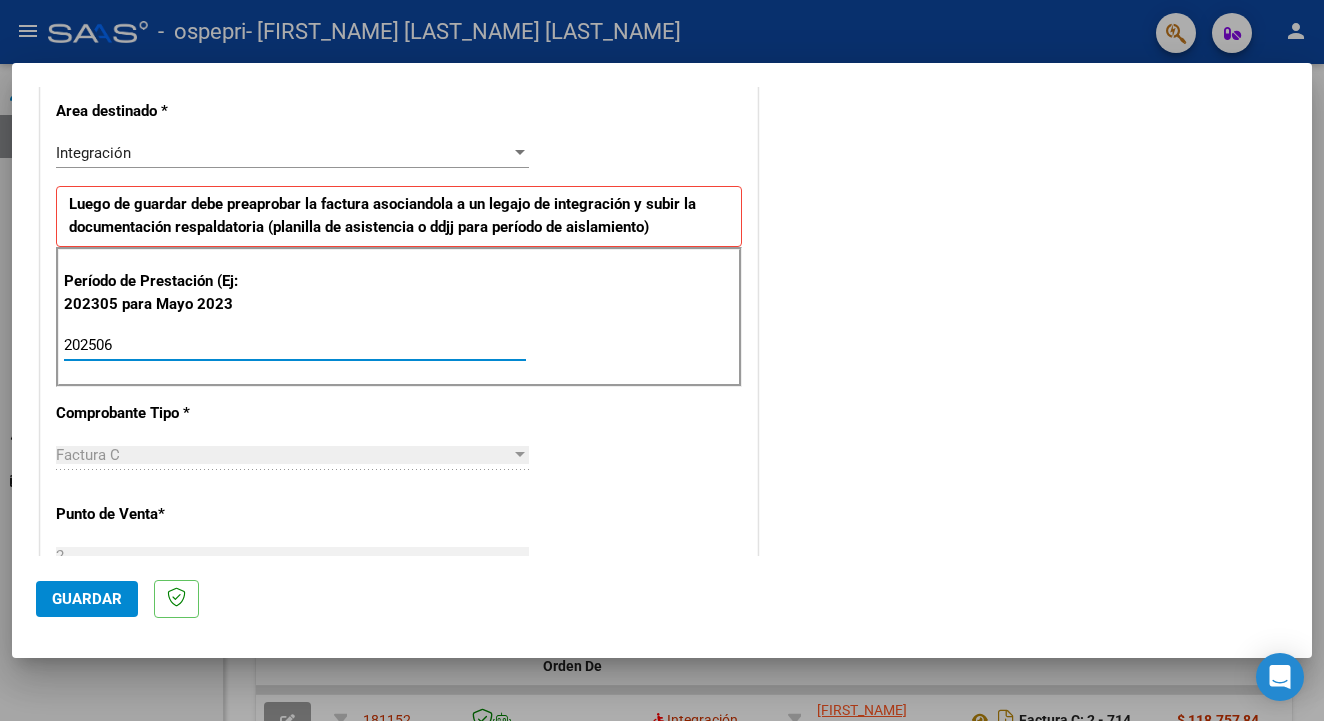 type on "202506" 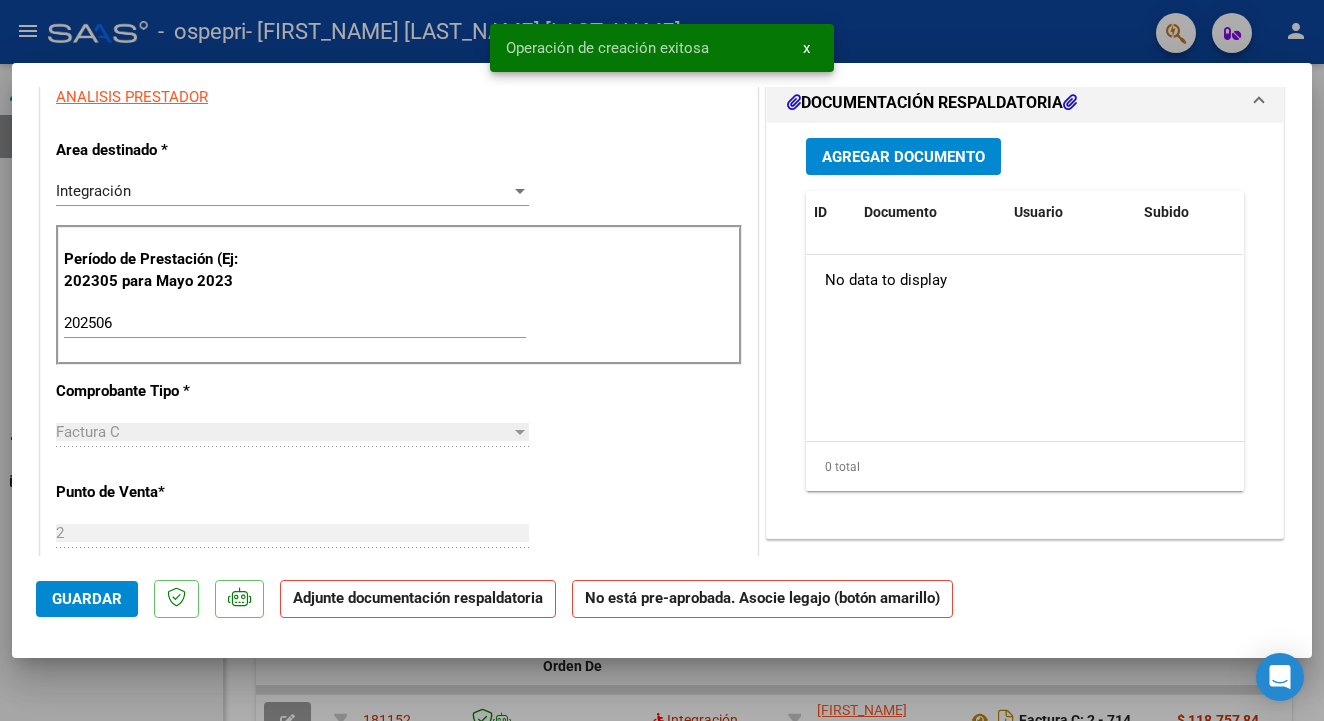 scroll, scrollTop: 0, scrollLeft: 0, axis: both 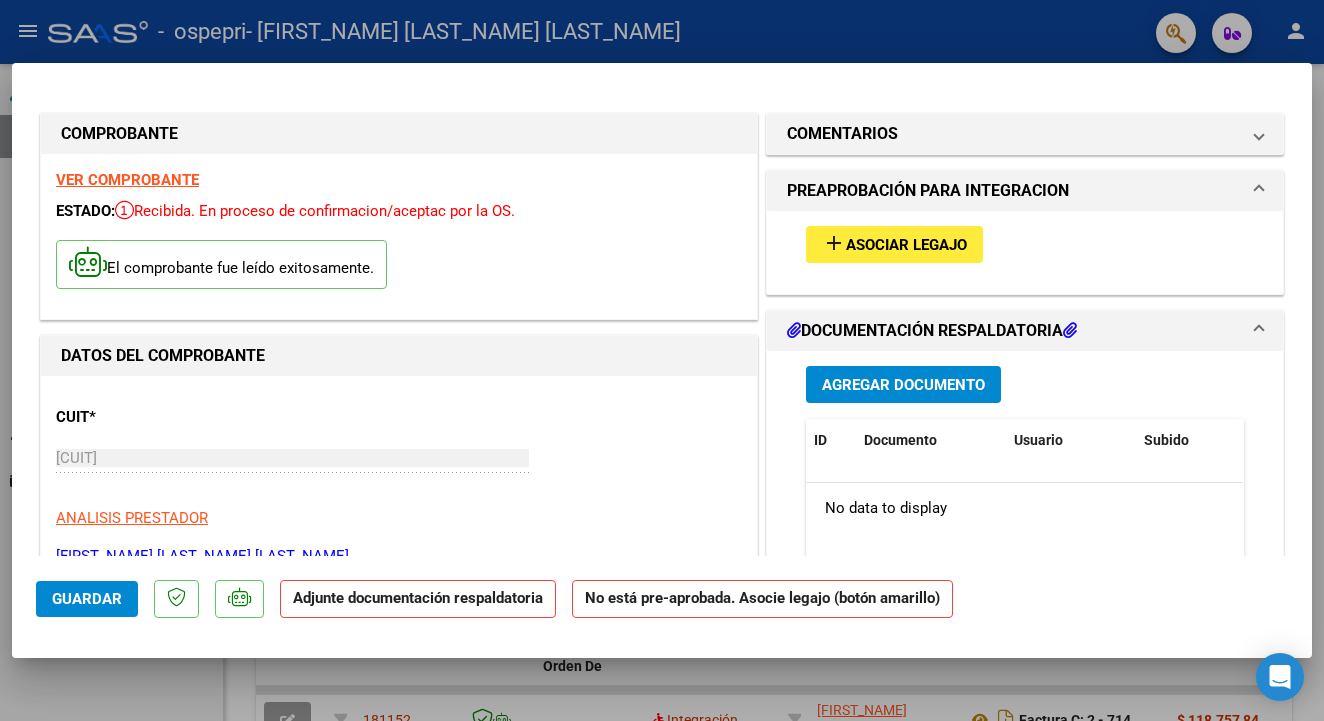 click on "Asociar Legajo" at bounding box center (906, 245) 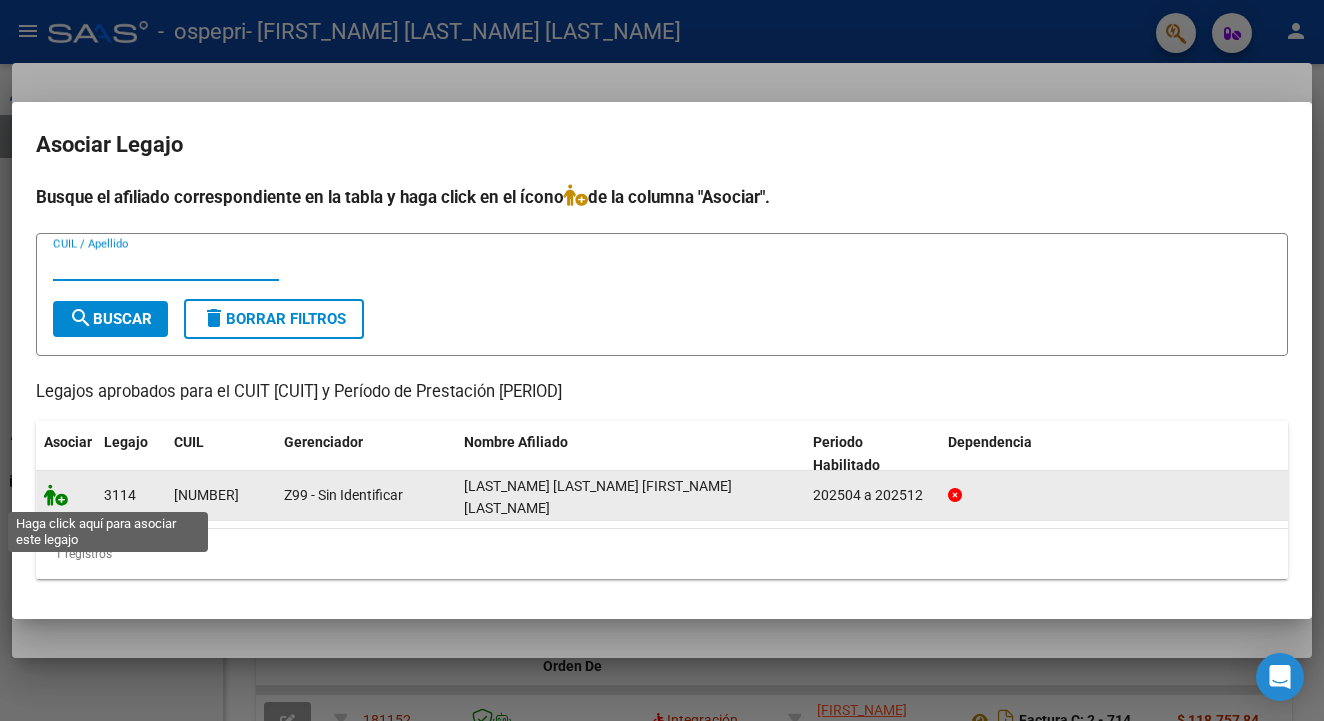 click 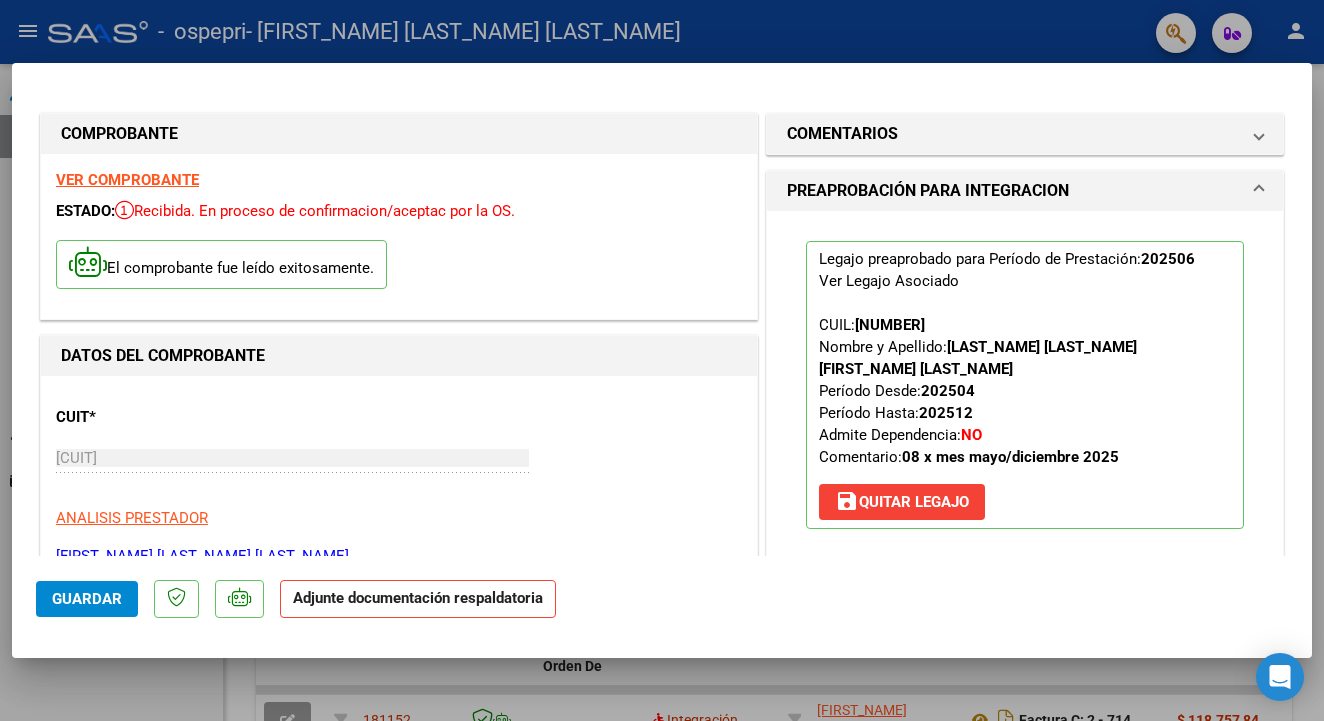 click on "Adjunte documentación respaldatoria" 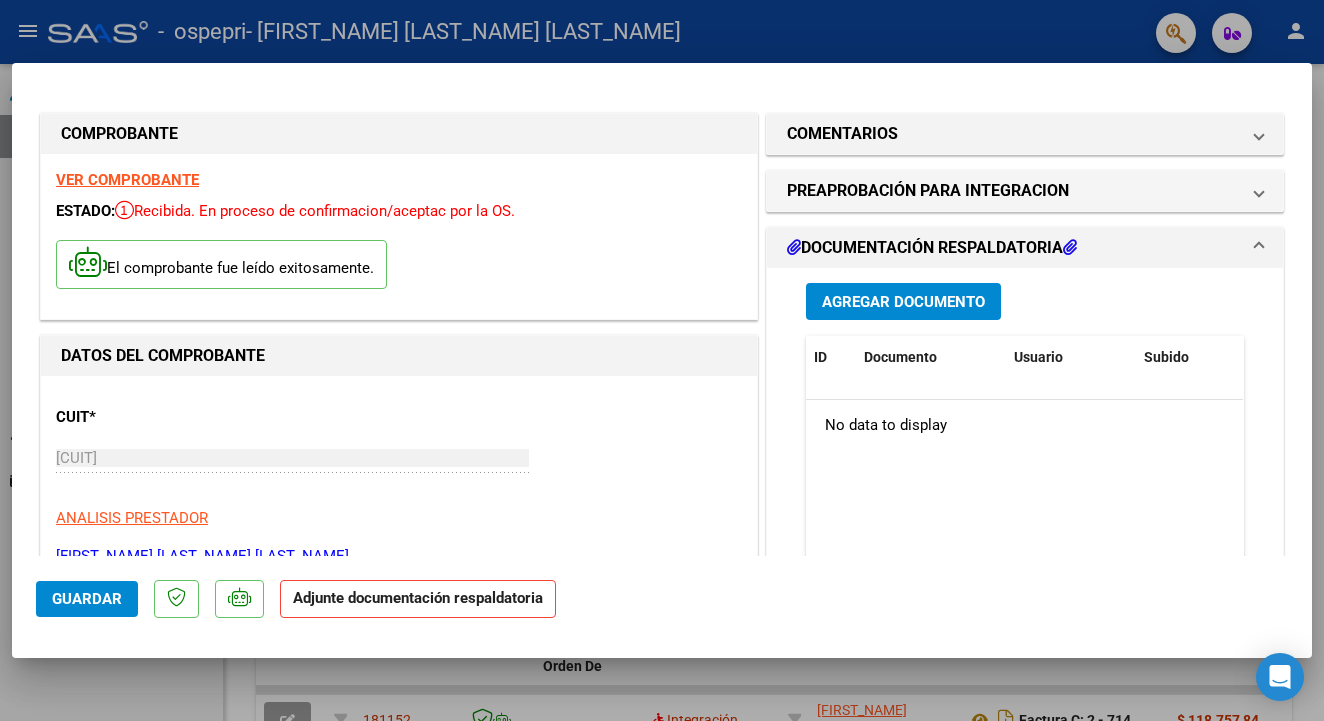click on "DOCUMENTACIÓN RESPALDATORIA" at bounding box center [932, 248] 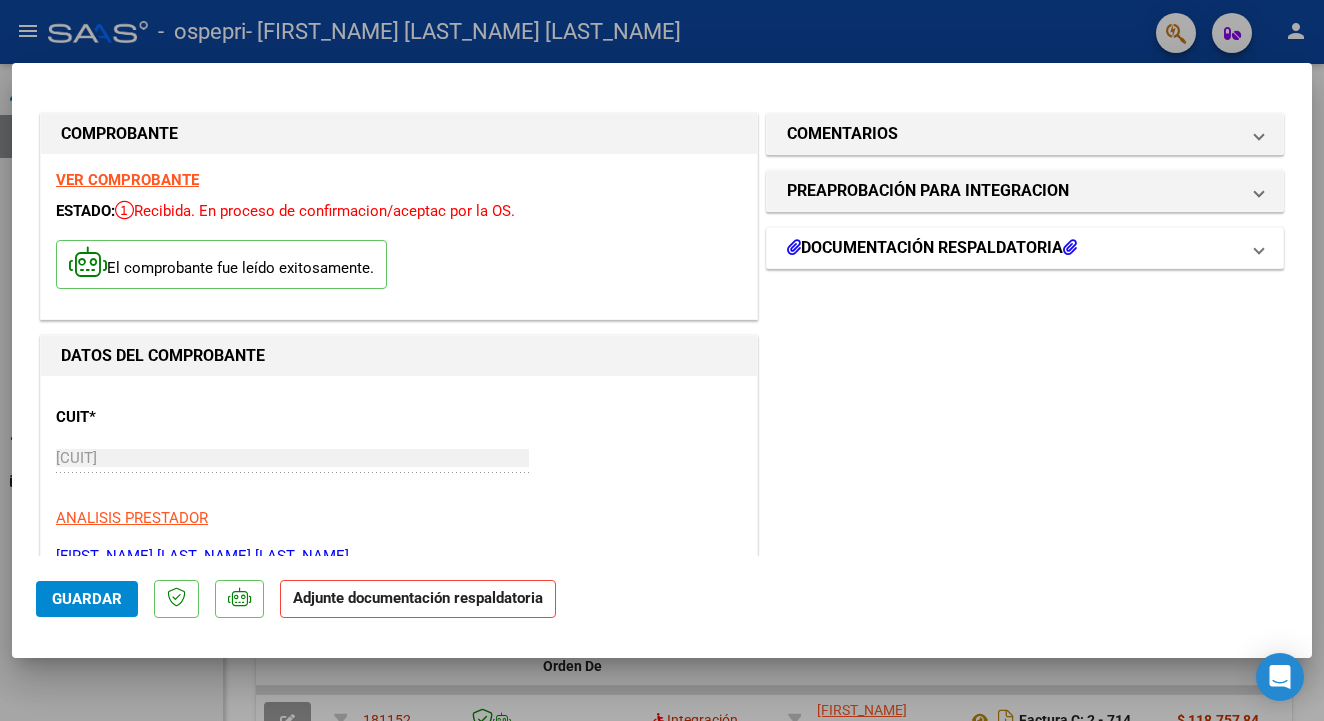 click on "DOCUMENTACIÓN RESPALDATORIA" at bounding box center (932, 248) 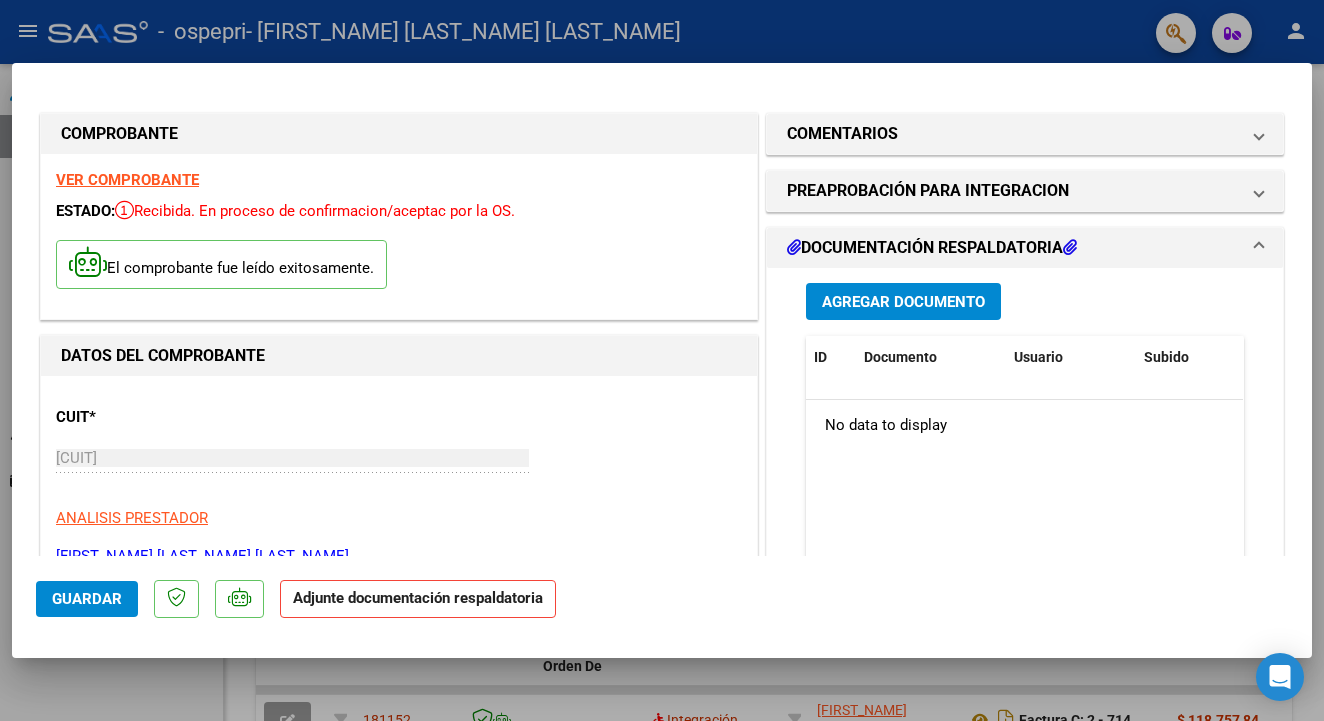 click on "Agregar Documento" at bounding box center [903, 302] 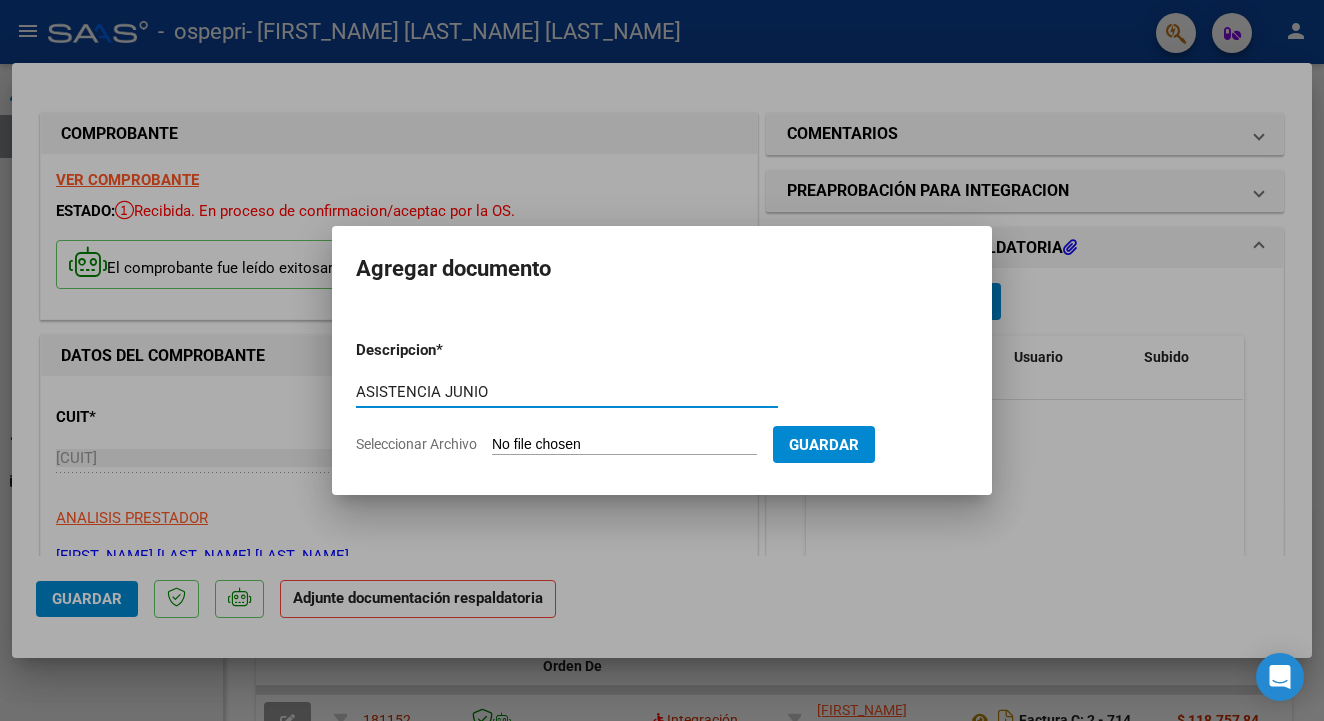 type on "ASISTENCIA JUNIO" 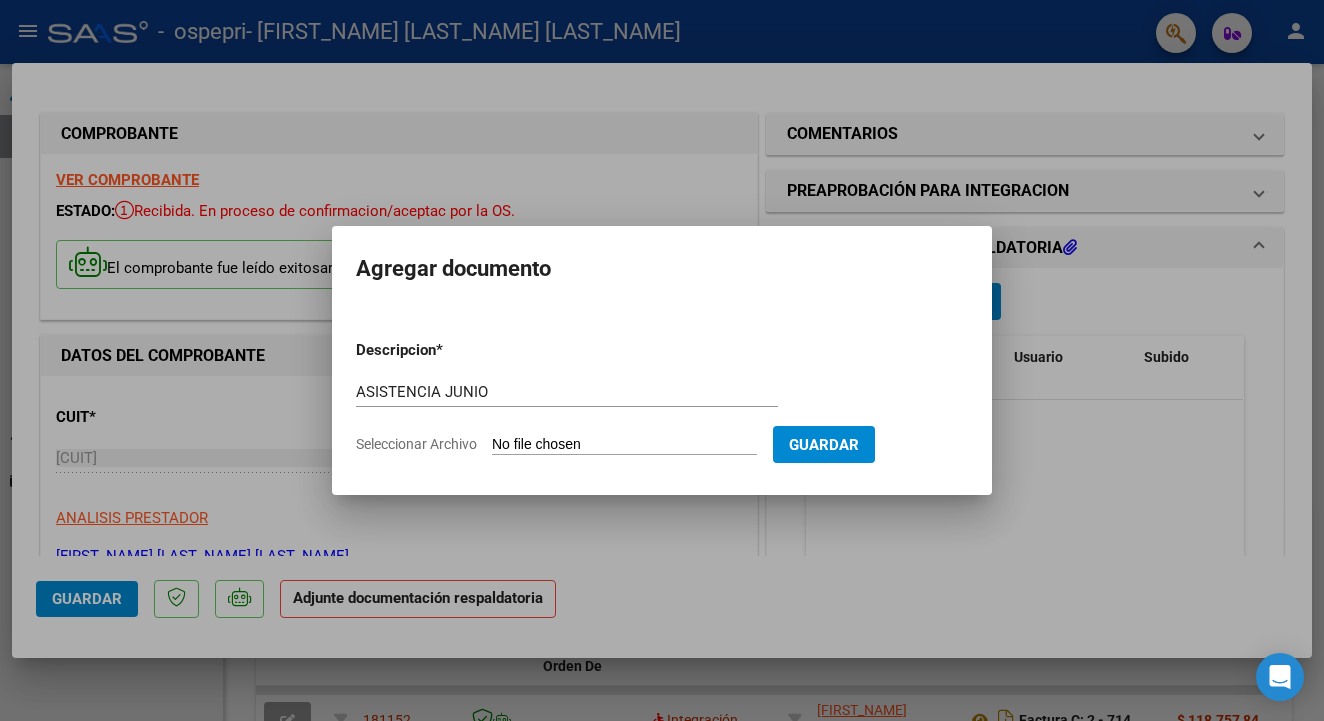 type on "C:\fakepath\Asistencia [LAST_NAME] [LAST_NAME] [PERIOD].pdf" 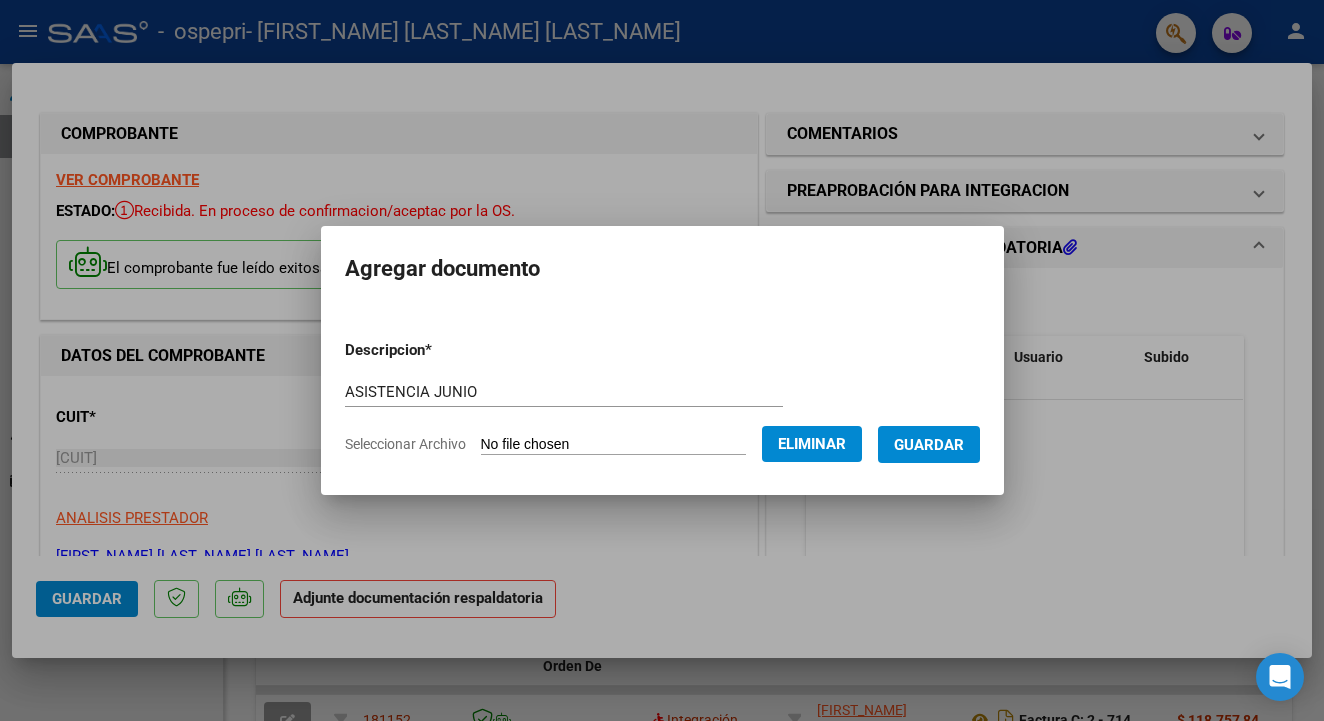 click on "Guardar" at bounding box center (929, 445) 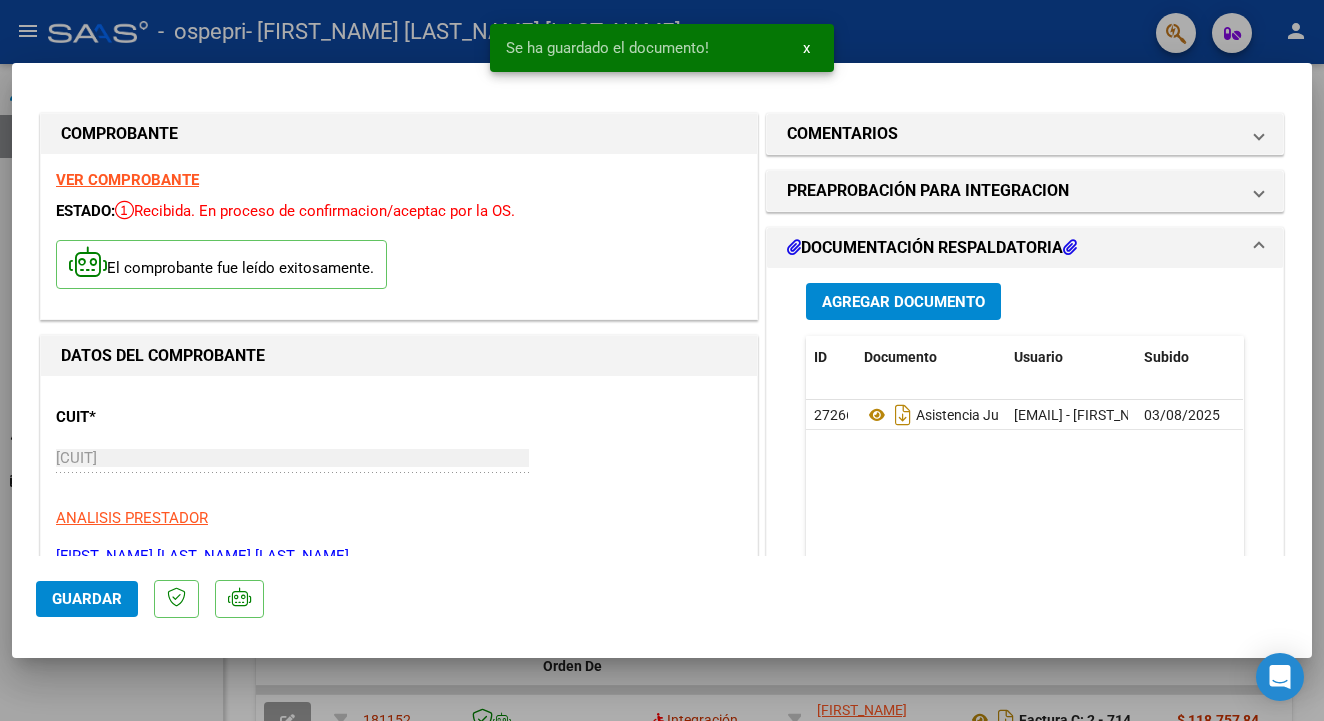 click on "Guardar" 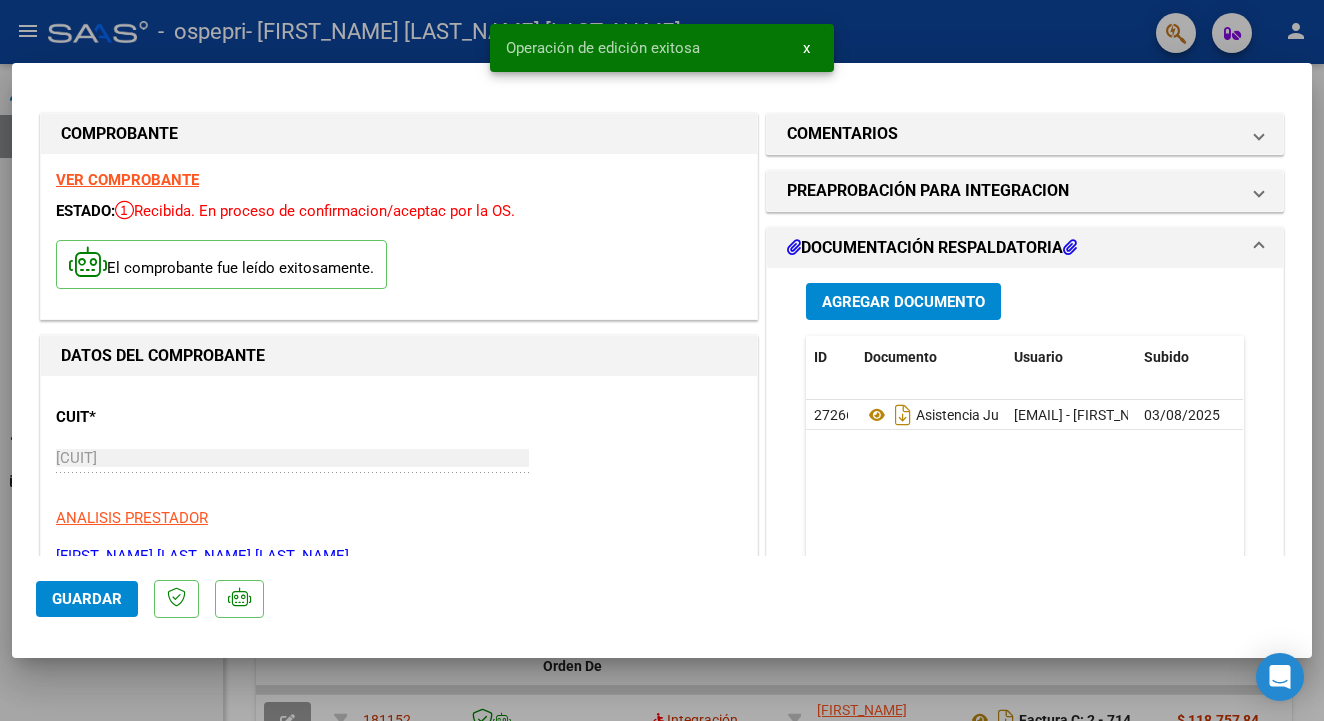 click at bounding box center (662, 360) 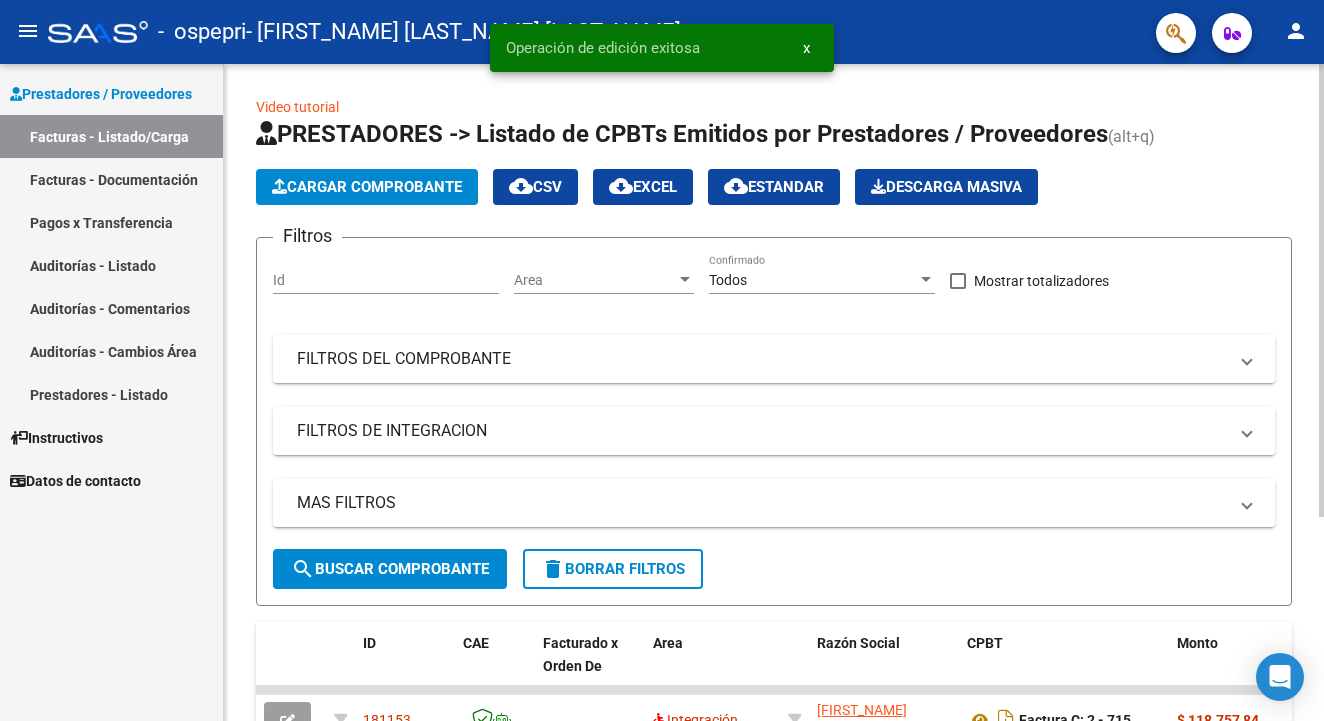 click on "Cargar Comprobante" 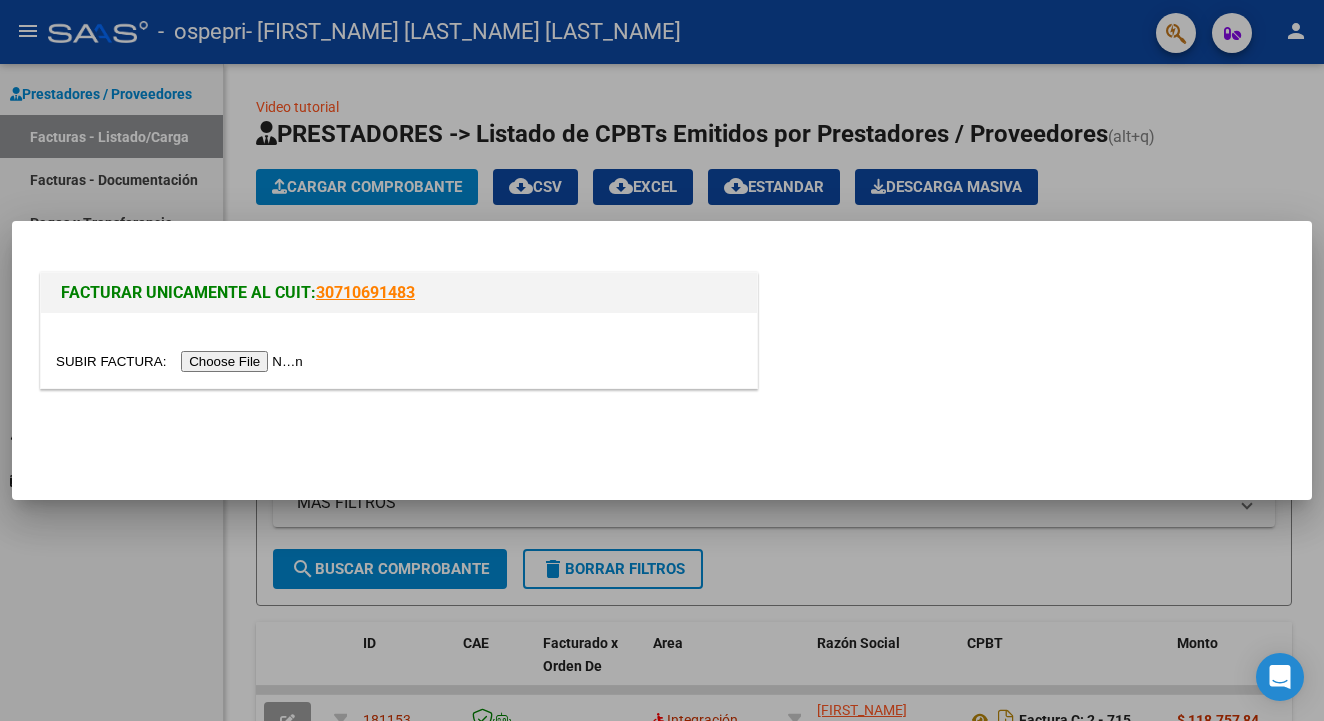 click at bounding box center [182, 361] 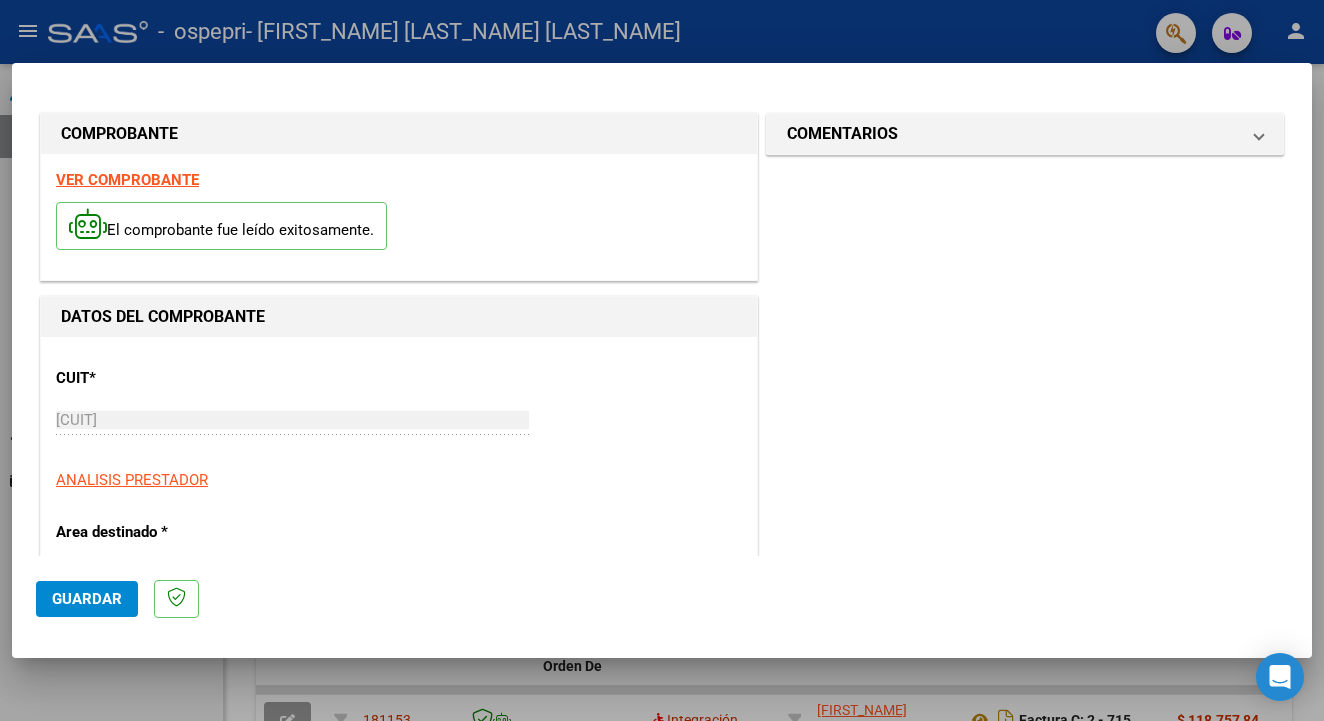 click on "Guardar" 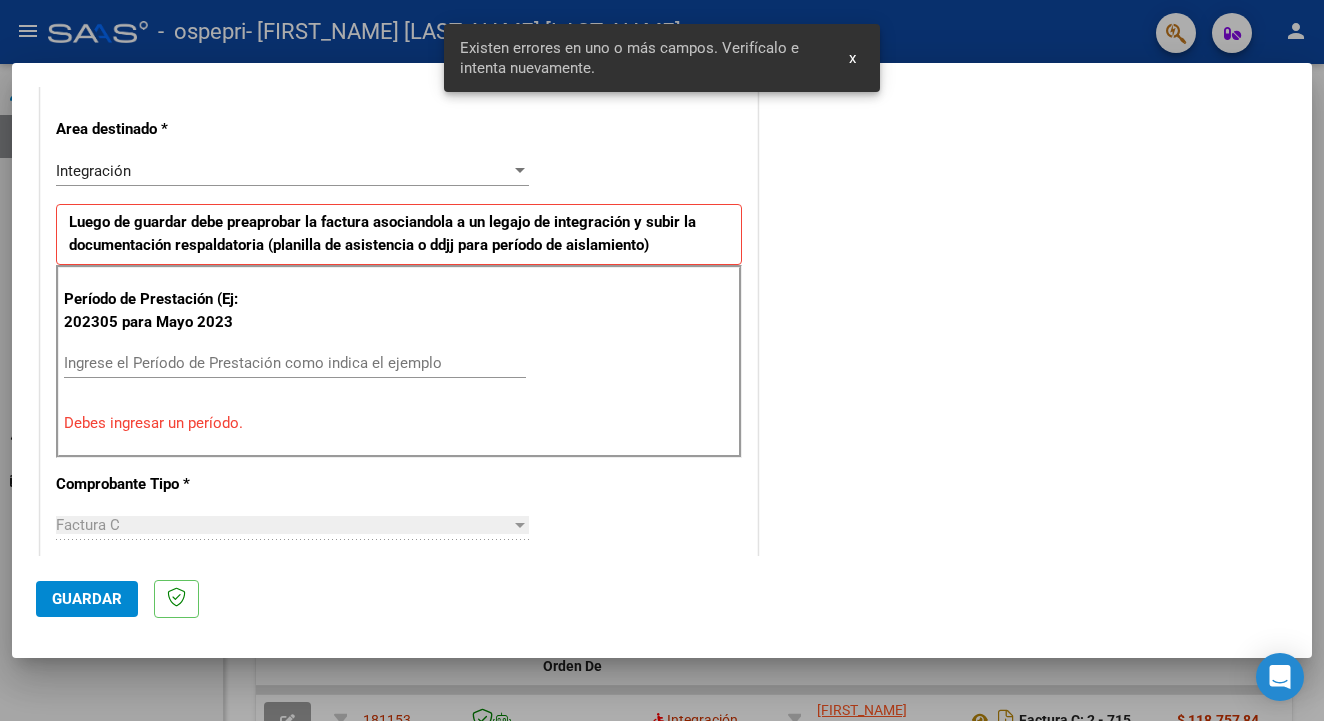 scroll, scrollTop: 421, scrollLeft: 0, axis: vertical 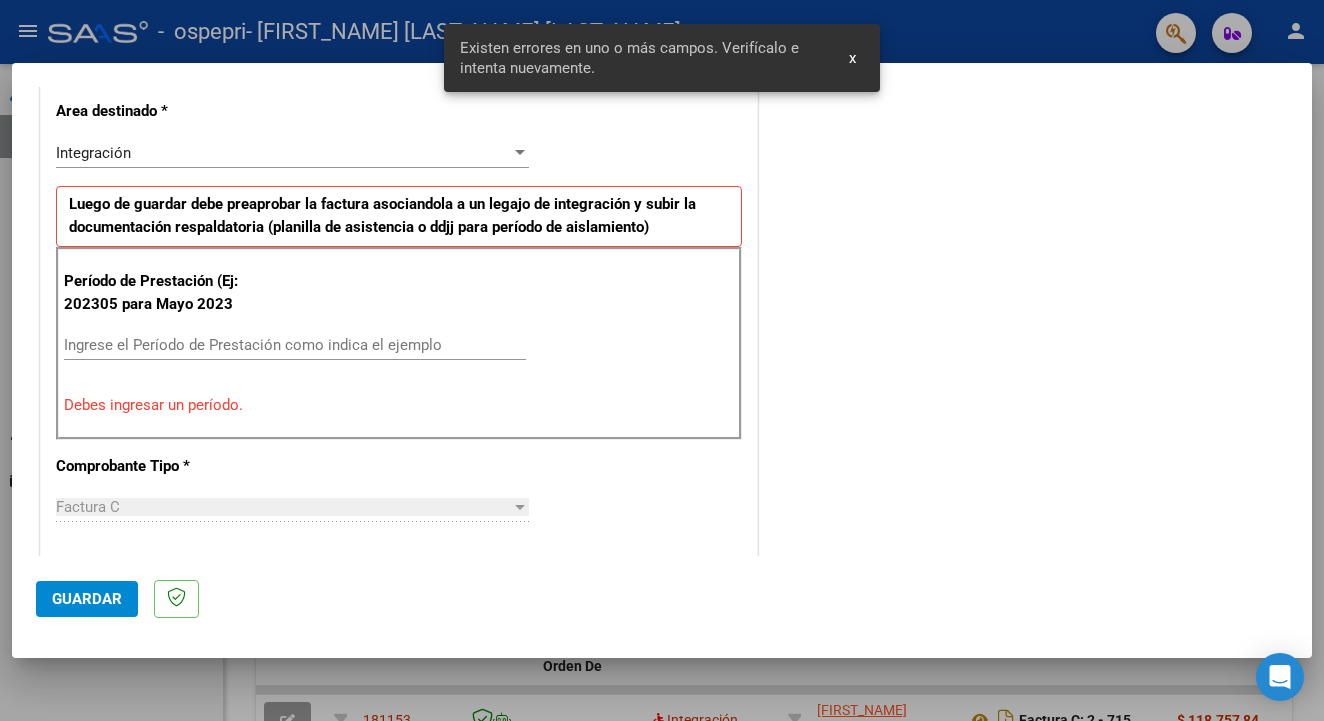 click on "Ingrese el Período de Prestación como indica el ejemplo" at bounding box center (295, 345) 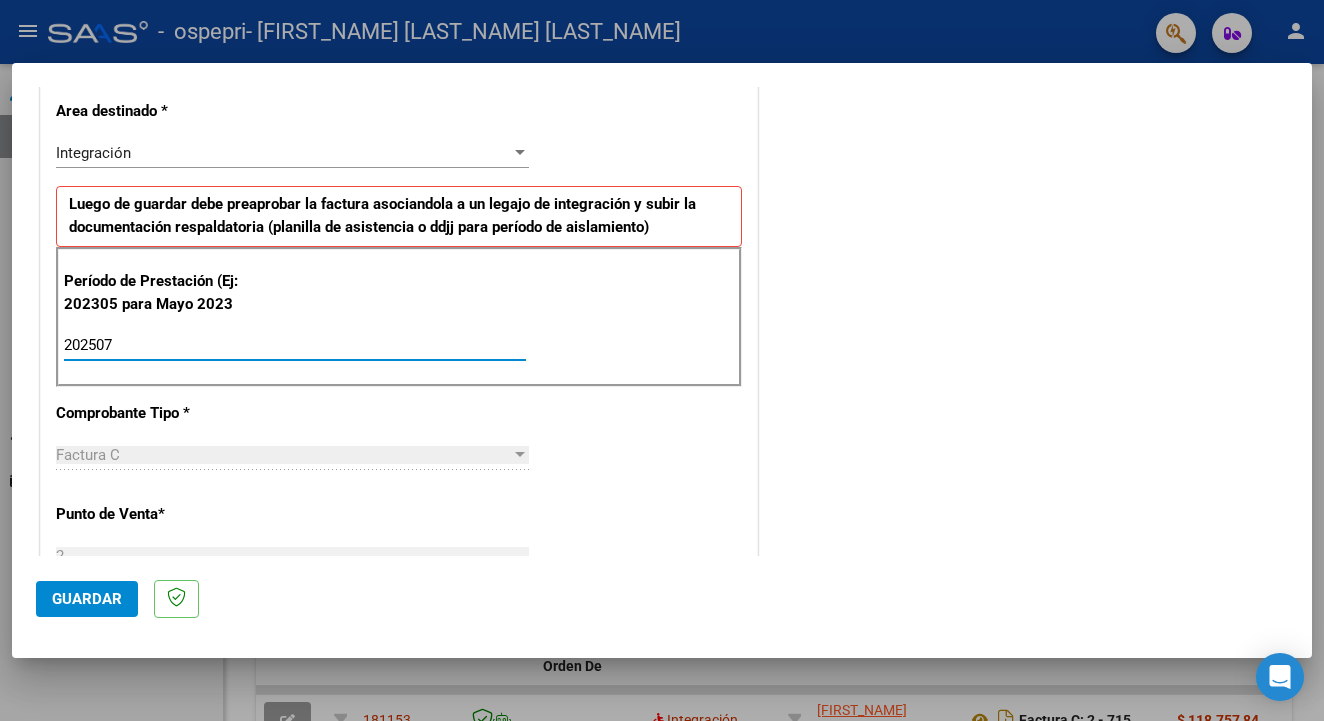 type on "202507" 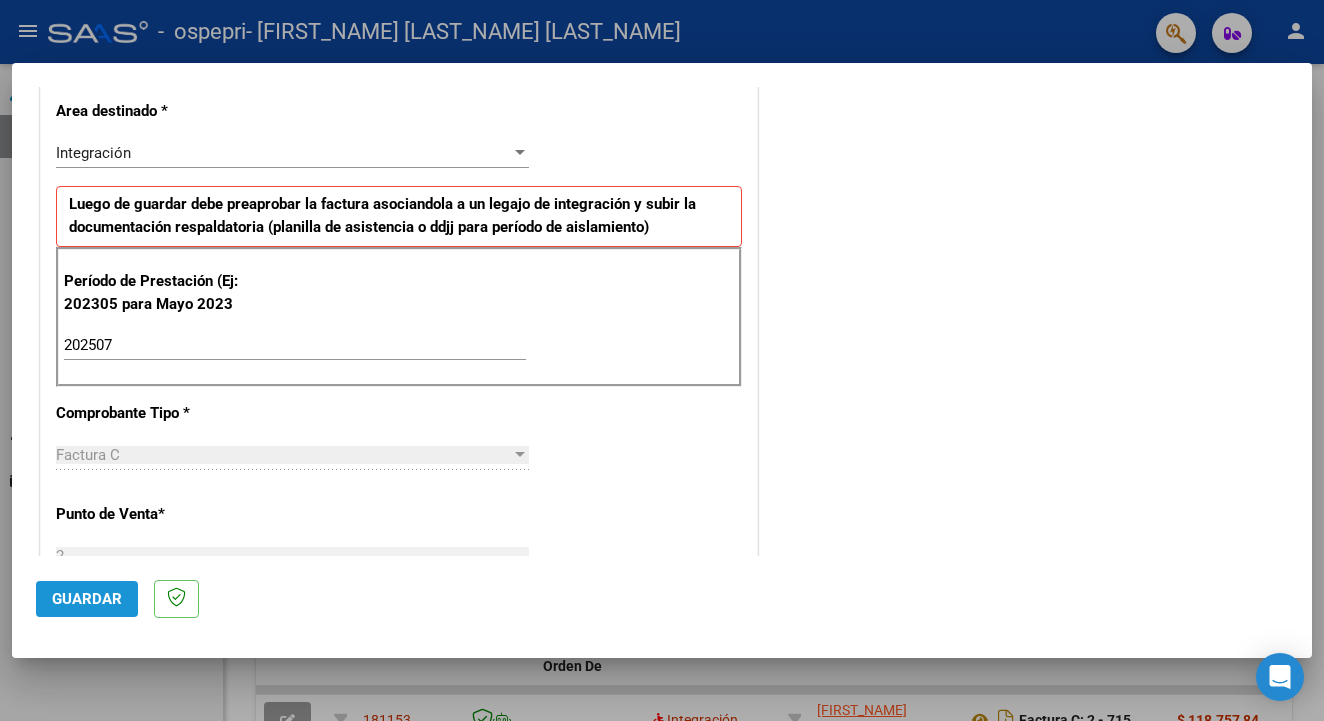 click on "Guardar" 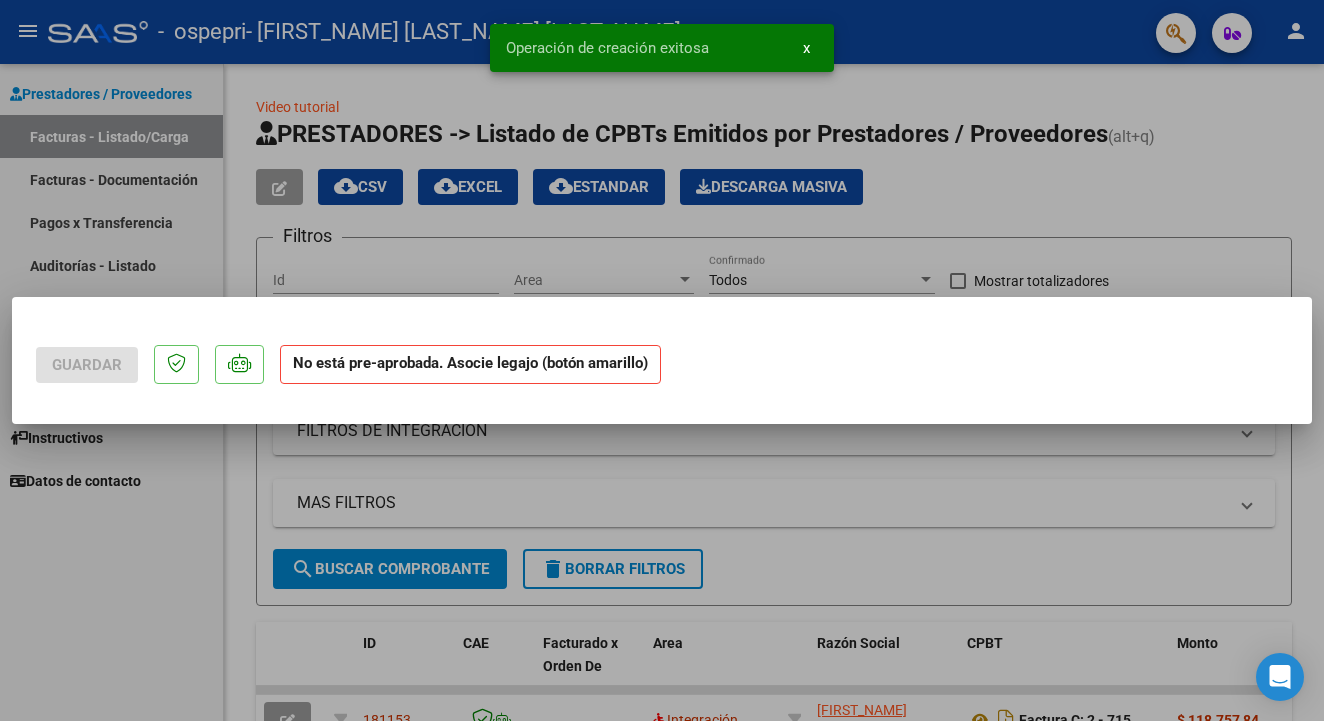 scroll, scrollTop: 0, scrollLeft: 0, axis: both 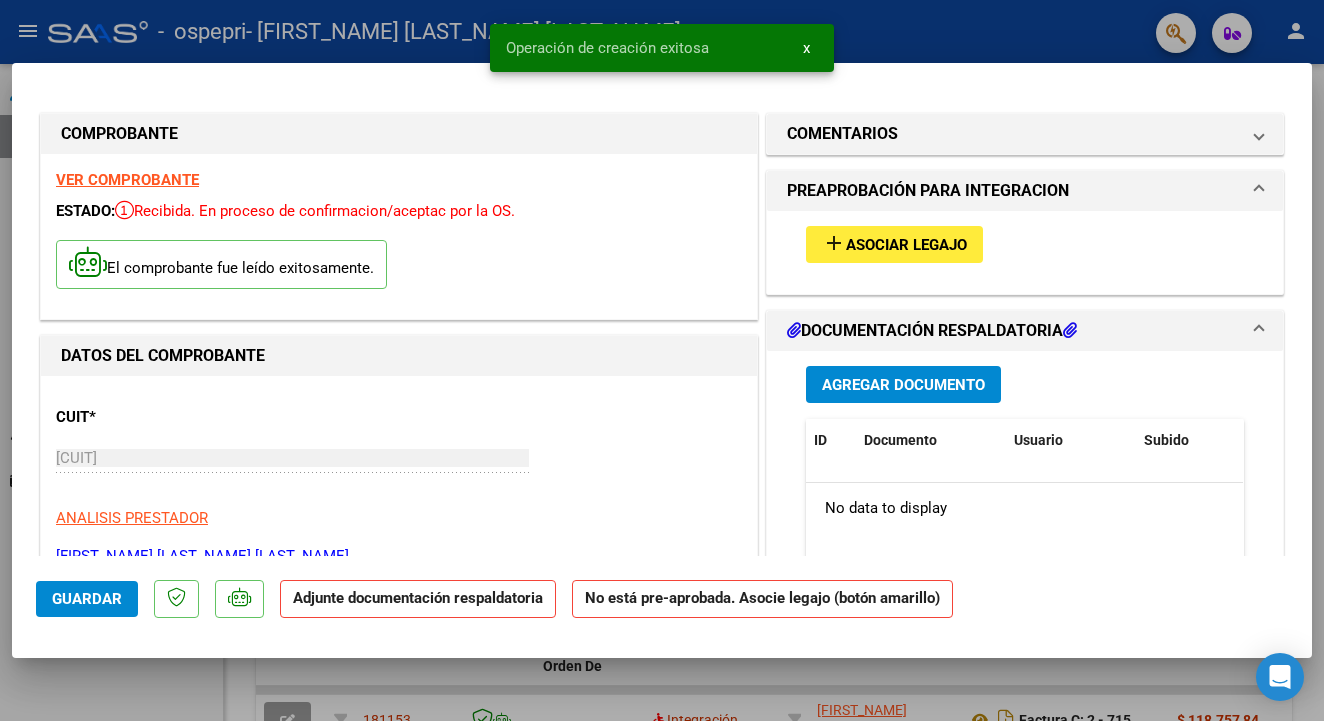 click on "Agregar Documento" at bounding box center (903, 384) 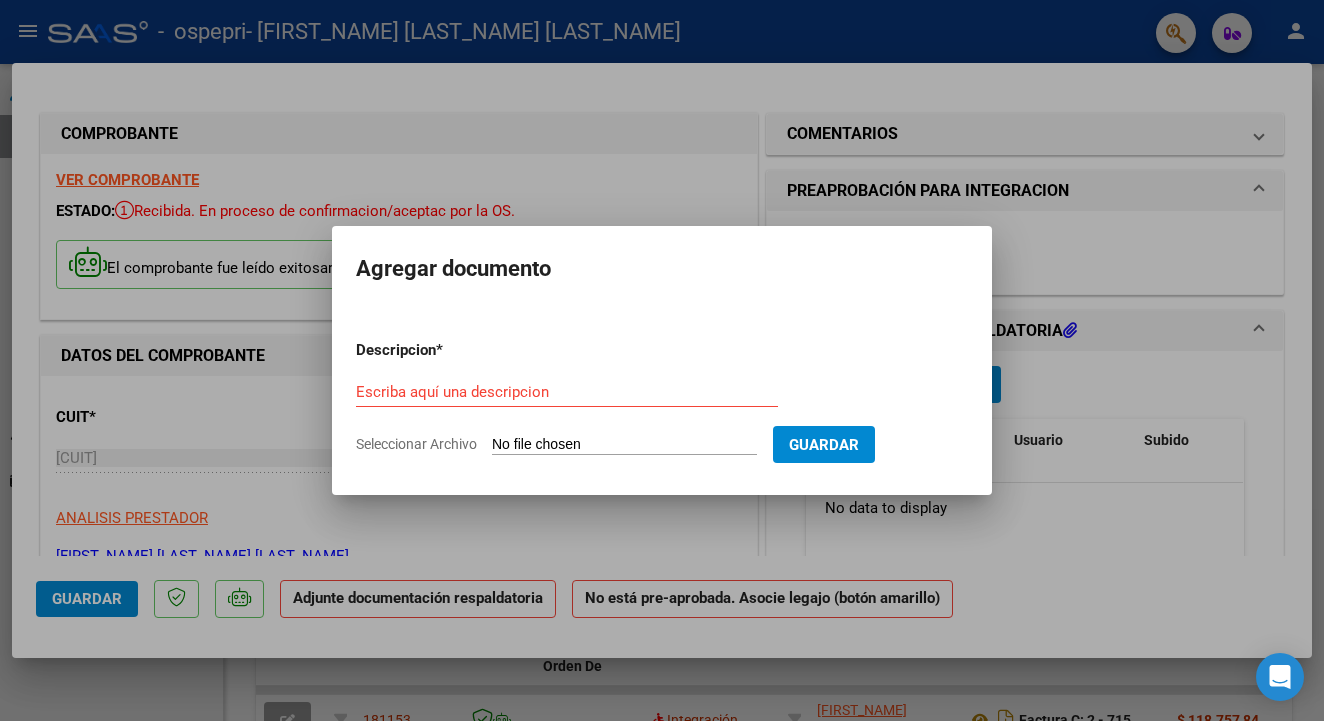 click on "Seleccionar Archivo" 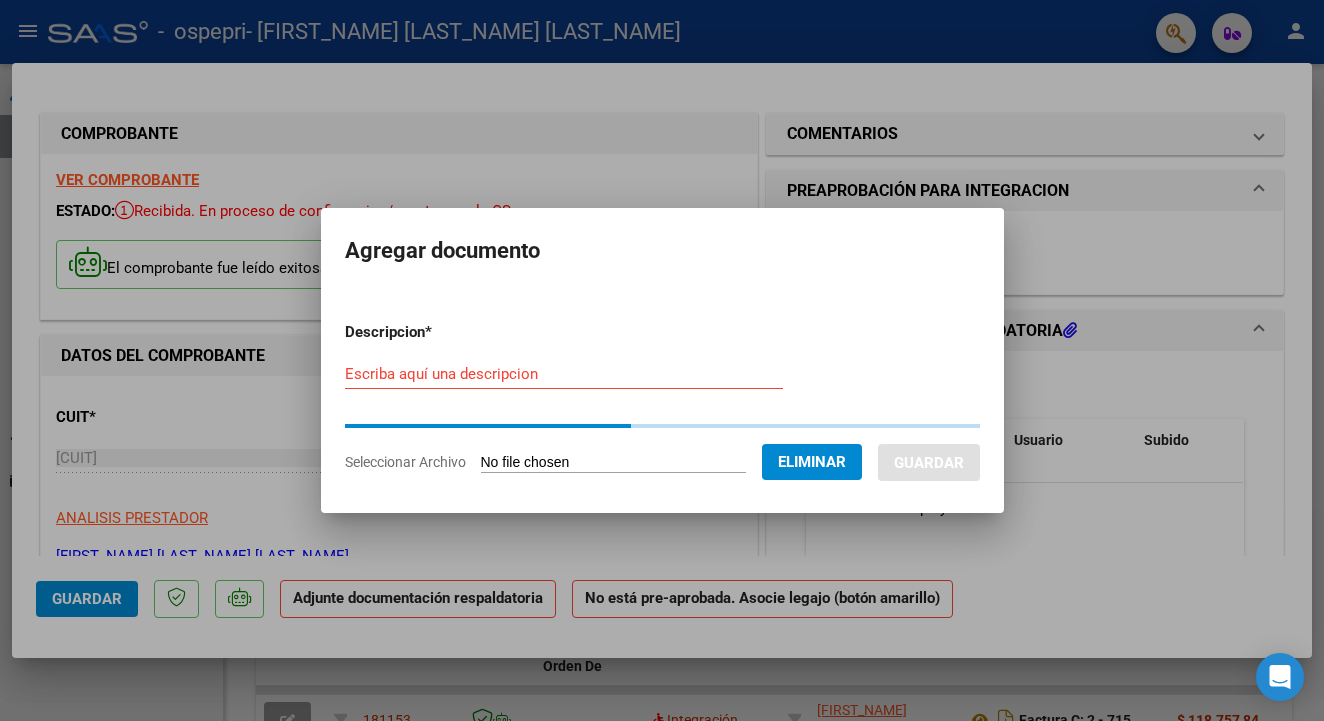 click on "Escriba aquí una descripcion" at bounding box center [564, 374] 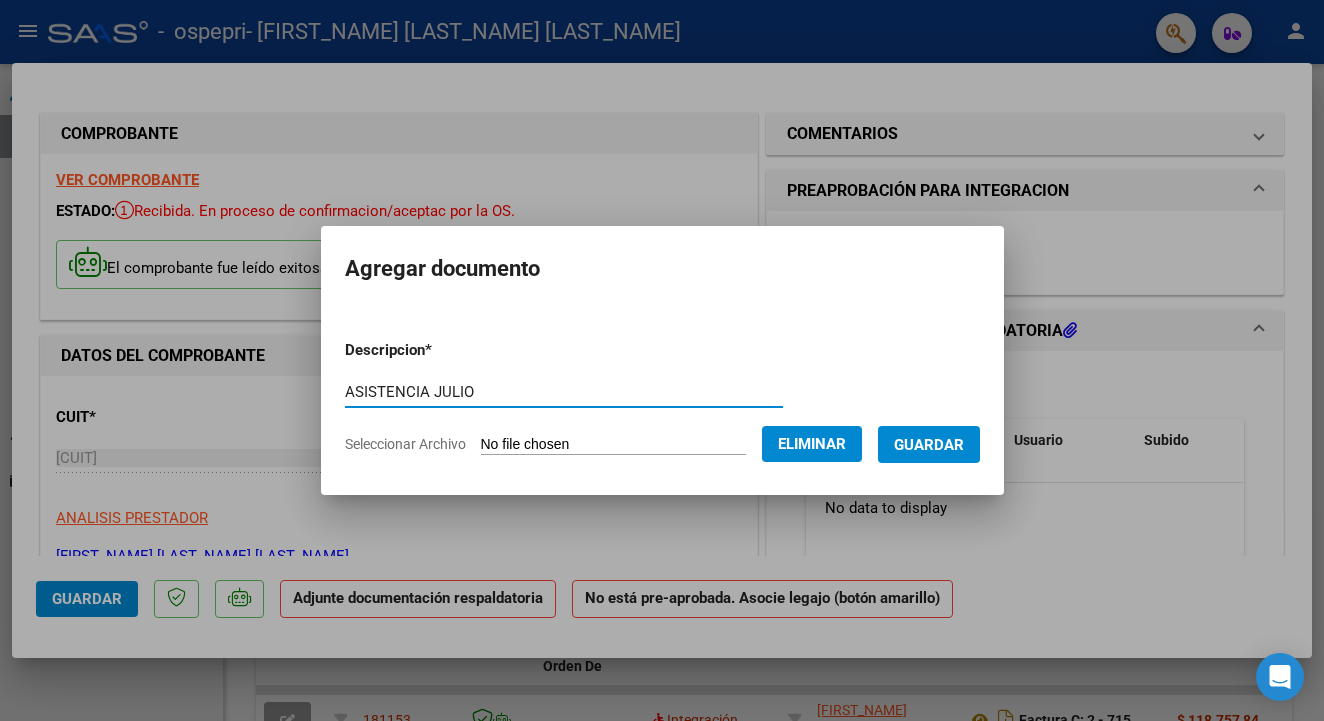type on "ASISTENCIA JULIO" 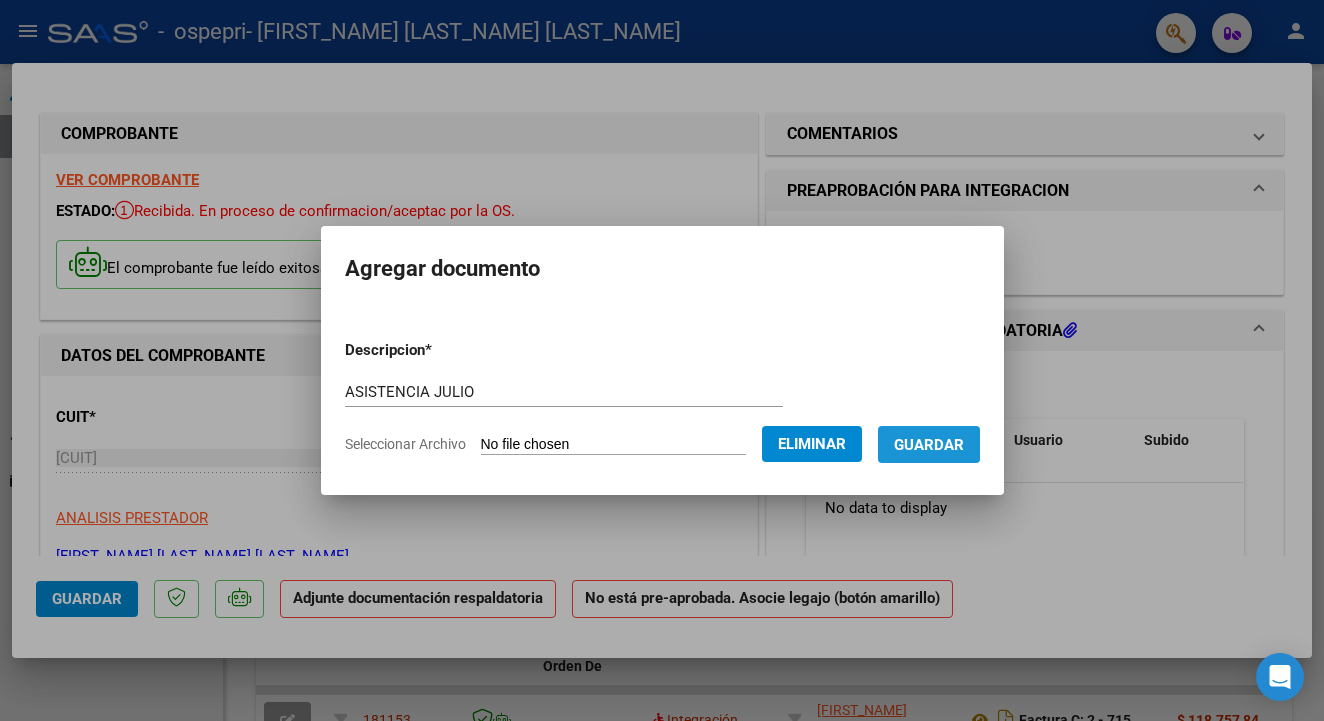 click on "Guardar" at bounding box center (929, 445) 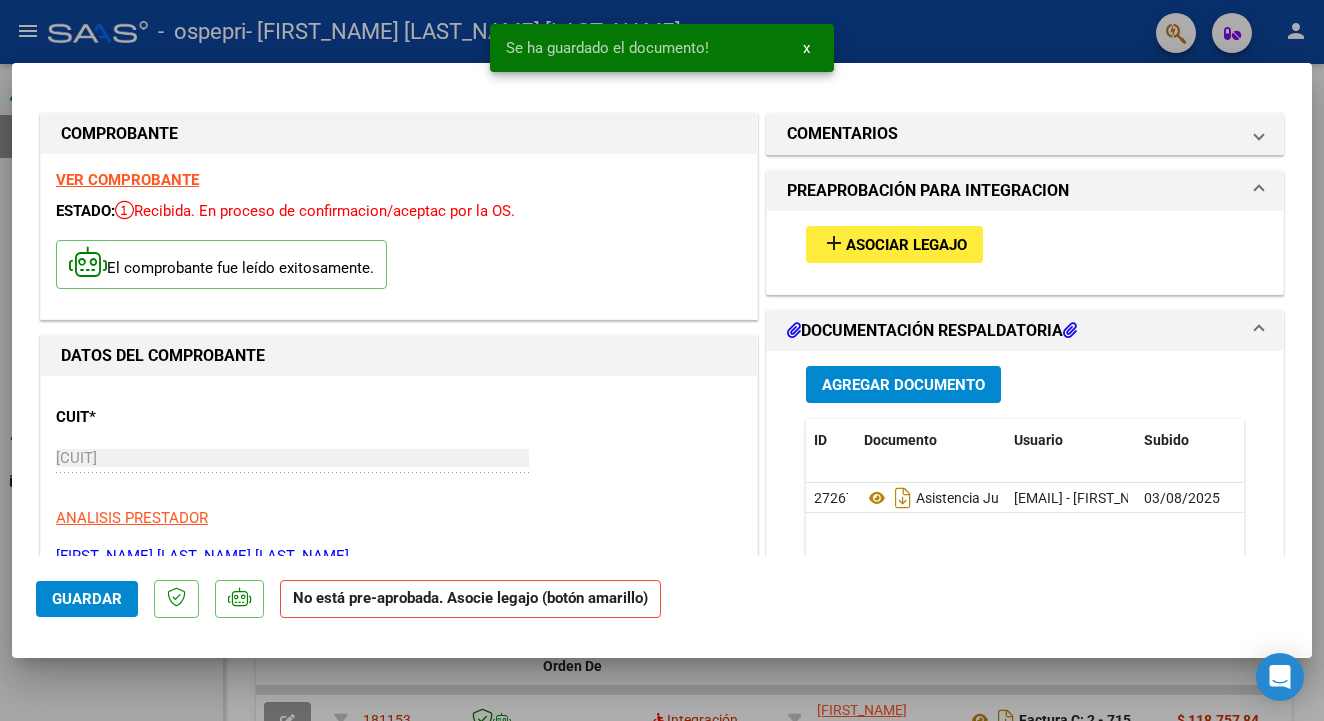 click on "Asociar Legajo" at bounding box center (906, 245) 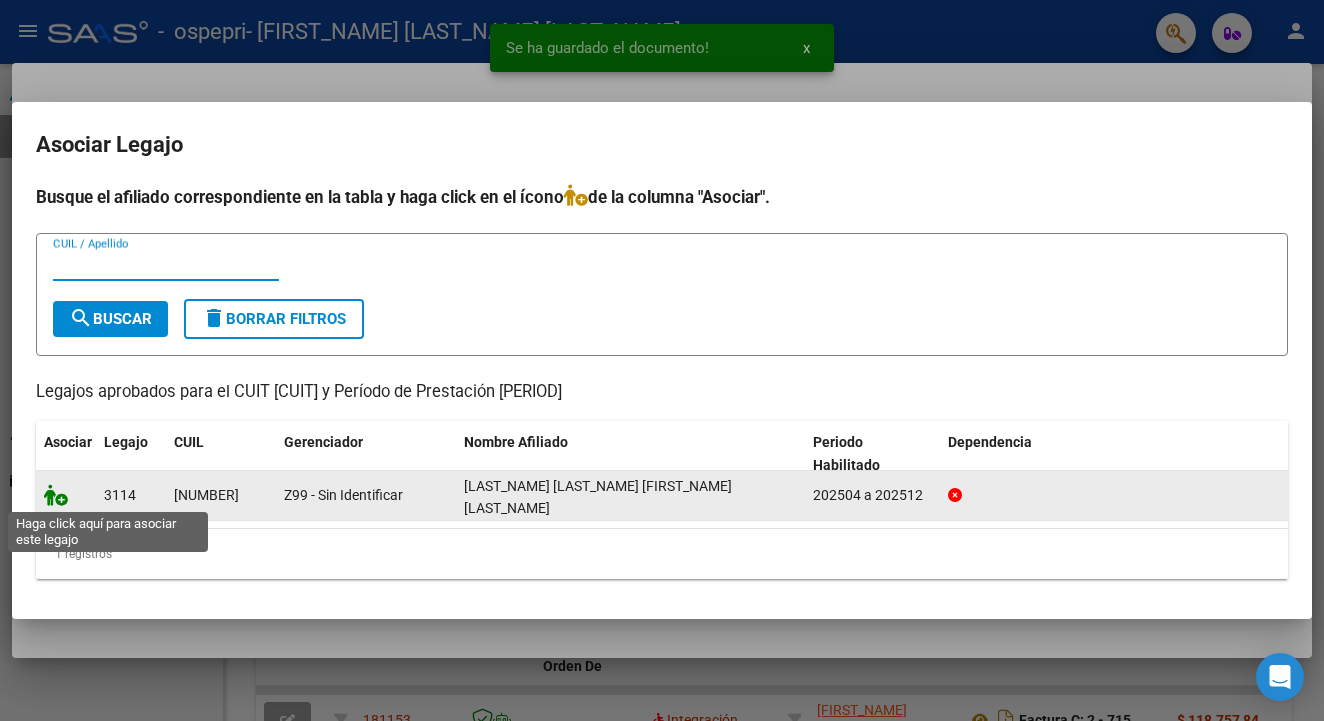 click 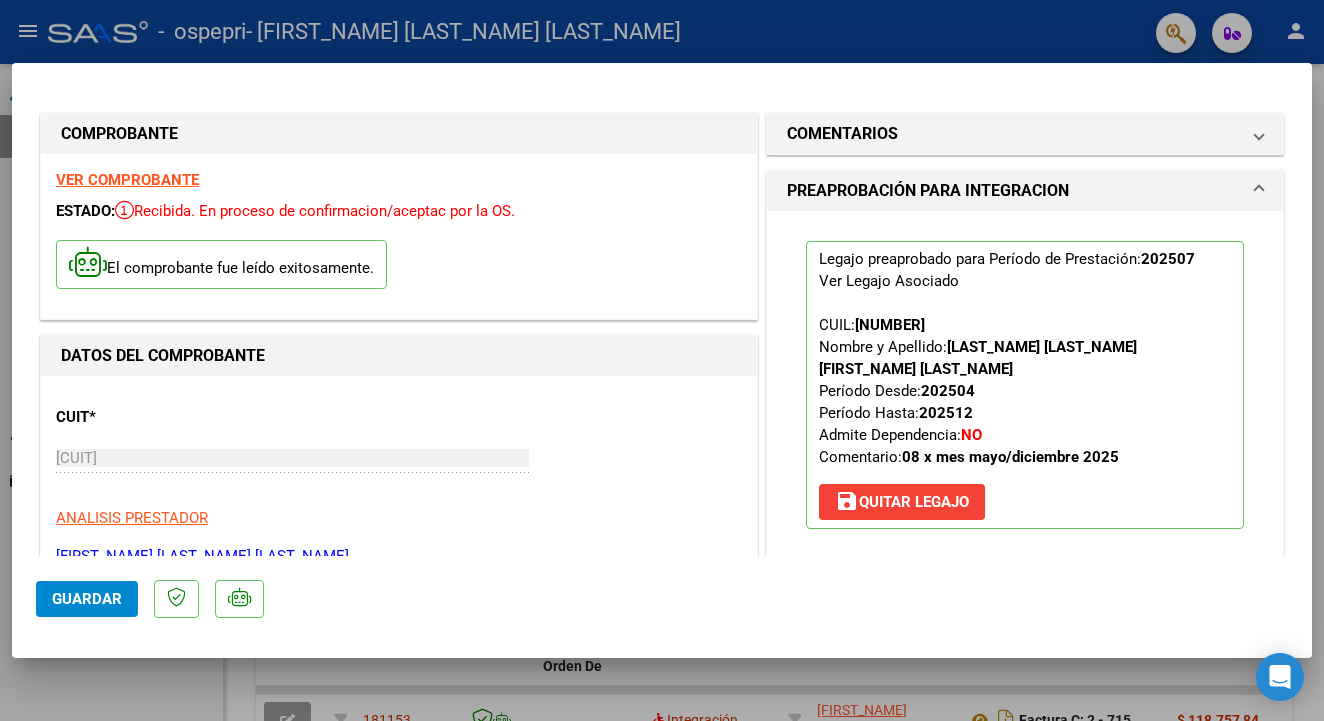 click on "Guardar" 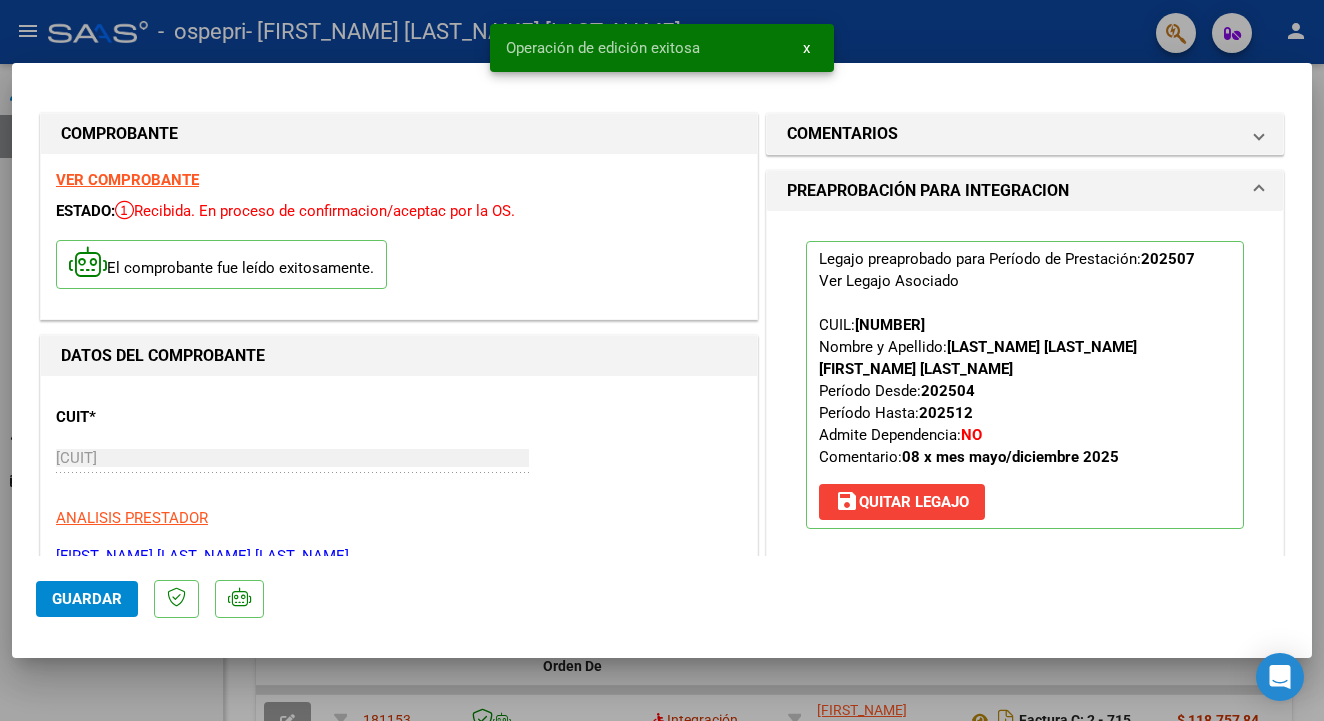 click at bounding box center [662, 360] 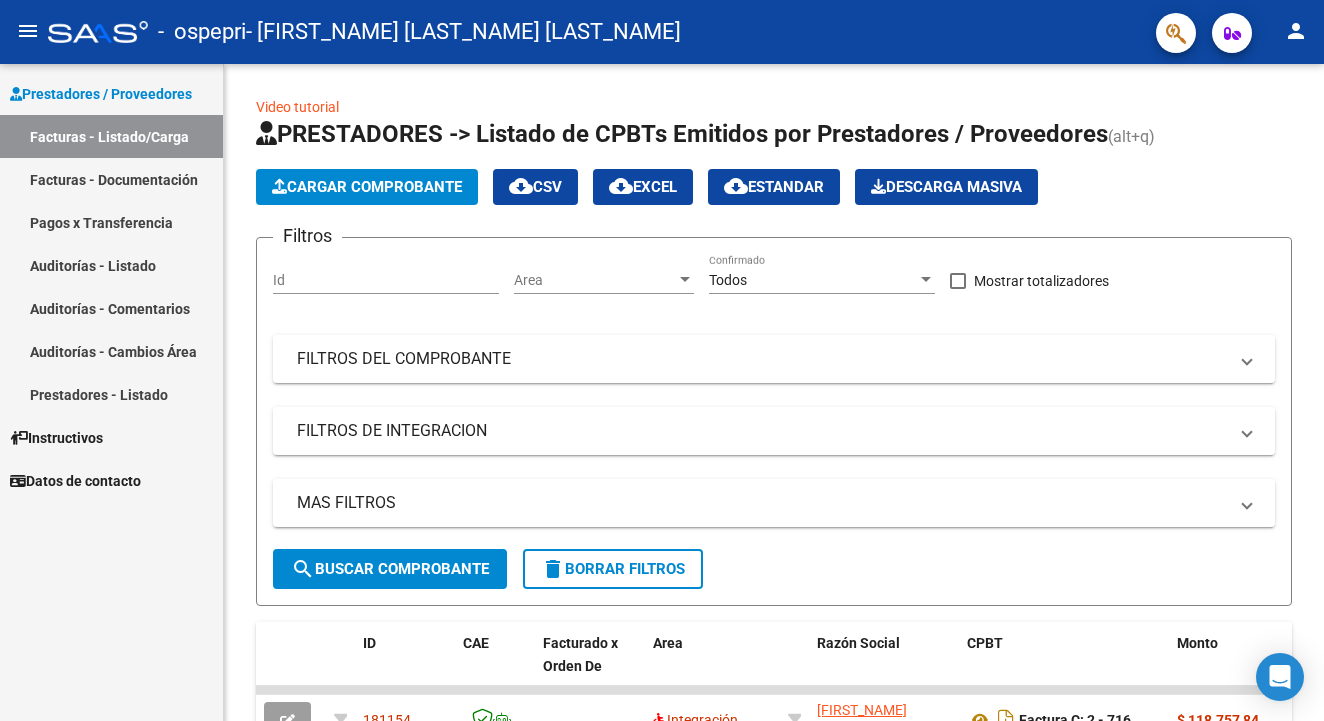 click on "Facturas - Documentación" at bounding box center (111, 179) 